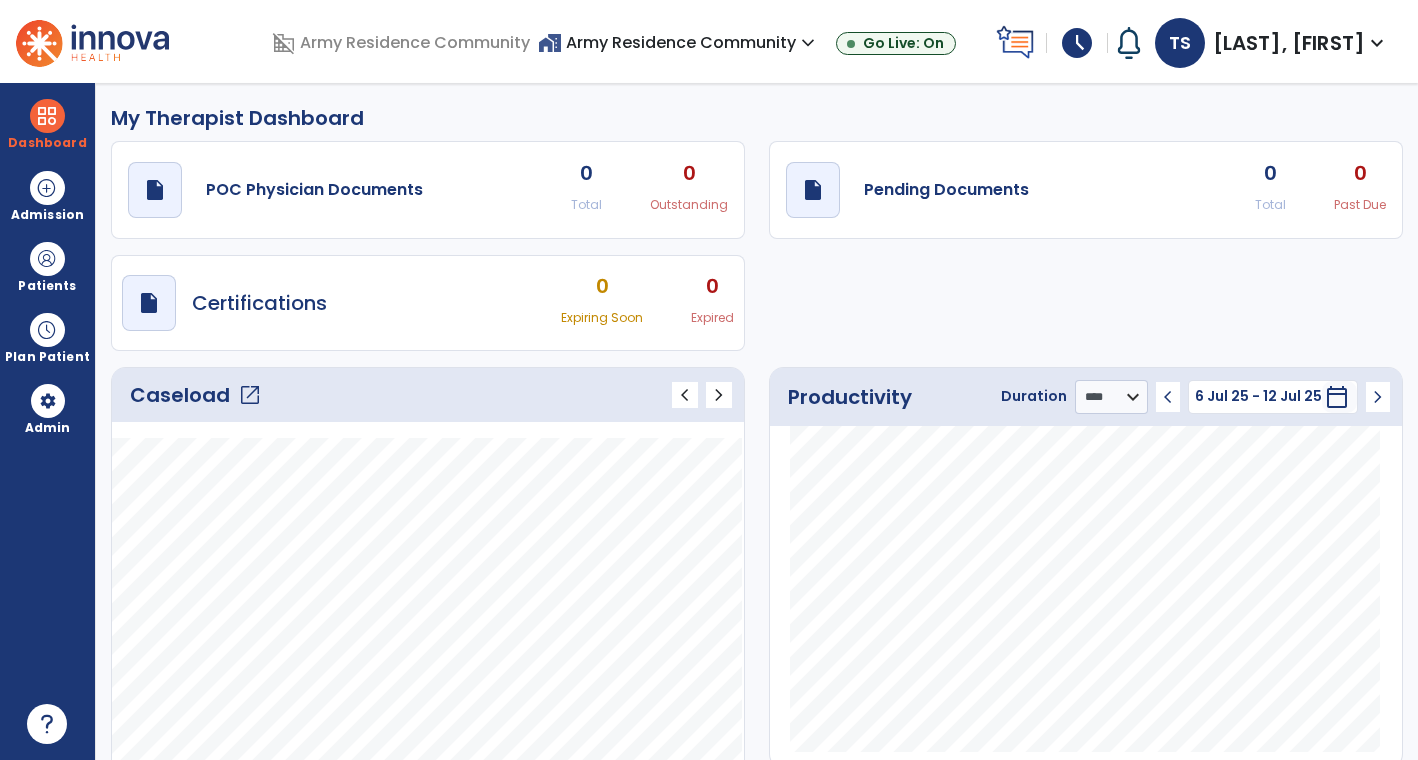 select on "****" 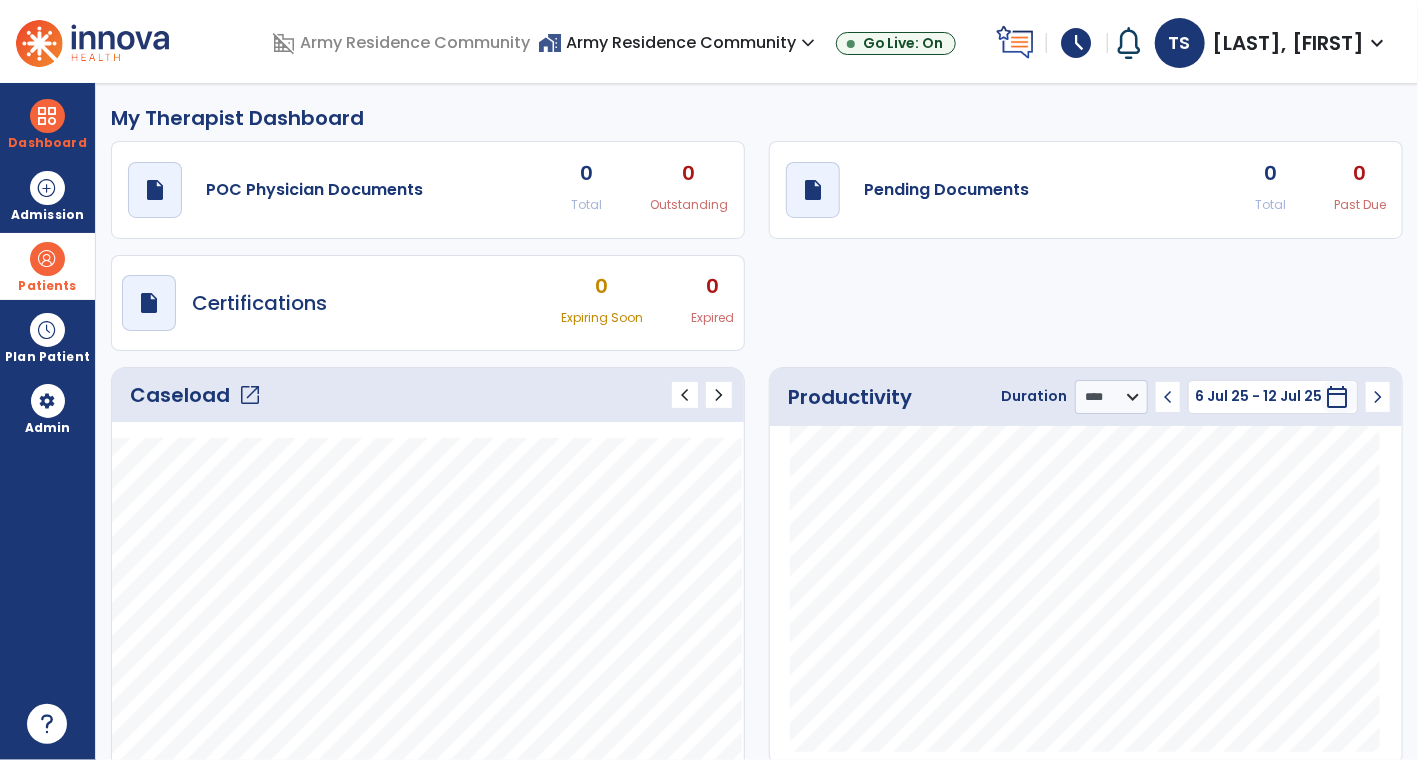 click at bounding box center [47, 259] 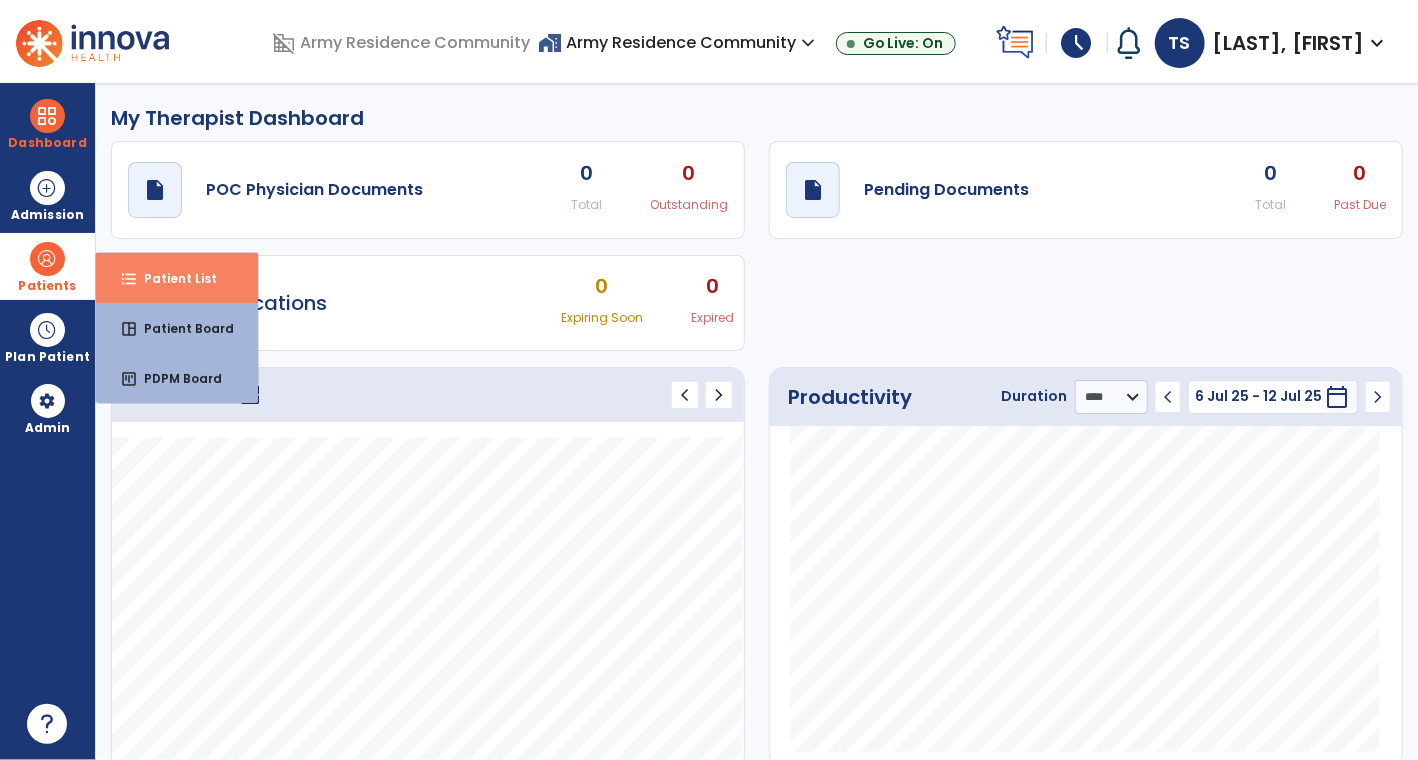 click on "Patient List" at bounding box center [172, 278] 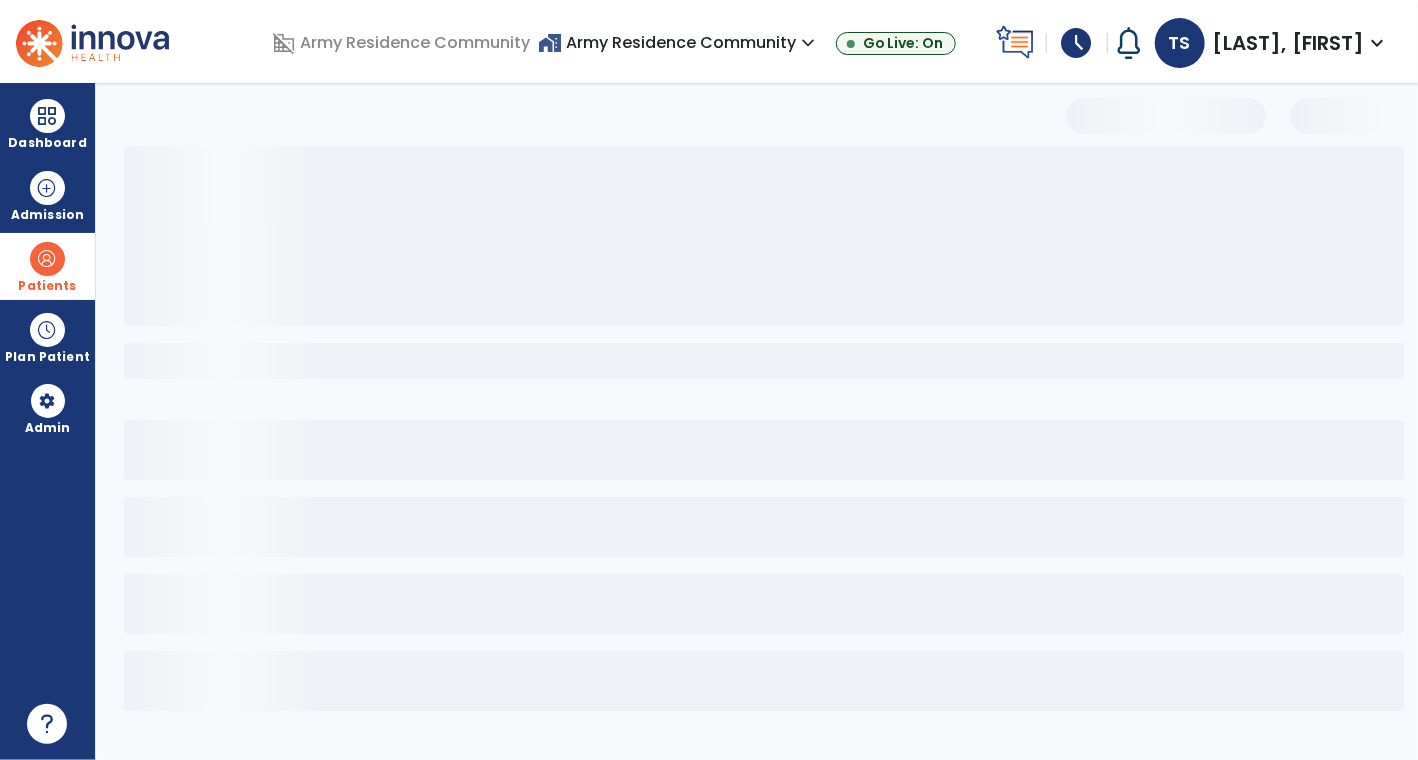 select on "***" 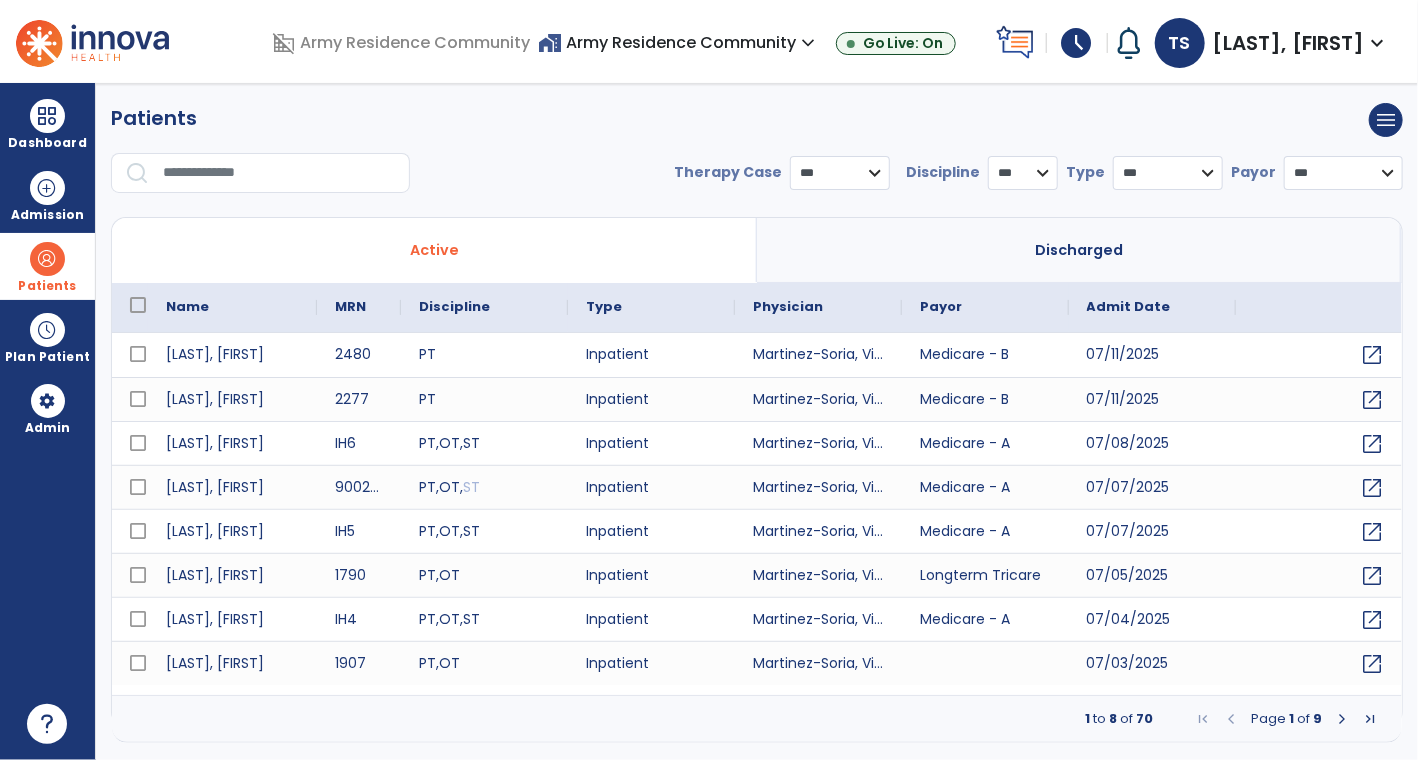 click at bounding box center (279, 173) 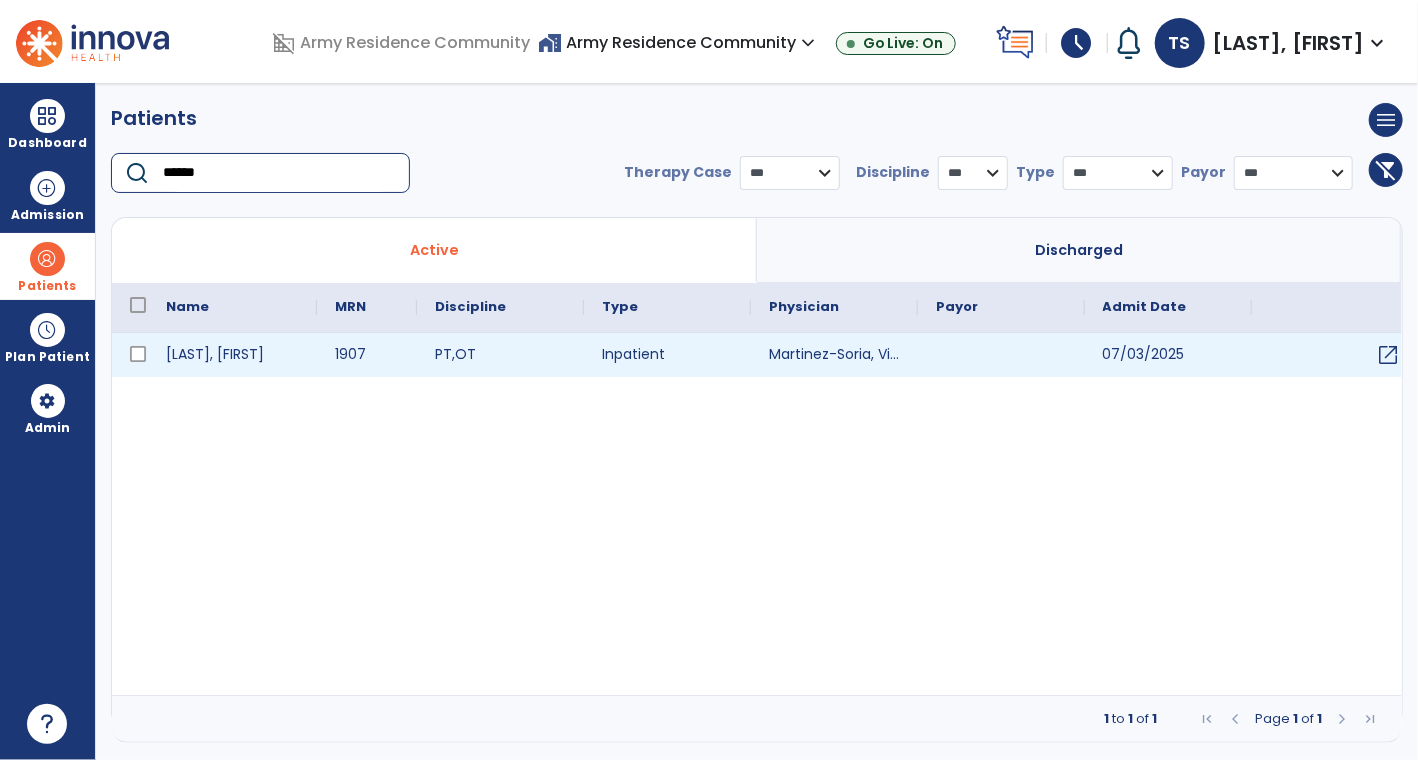 type on "******" 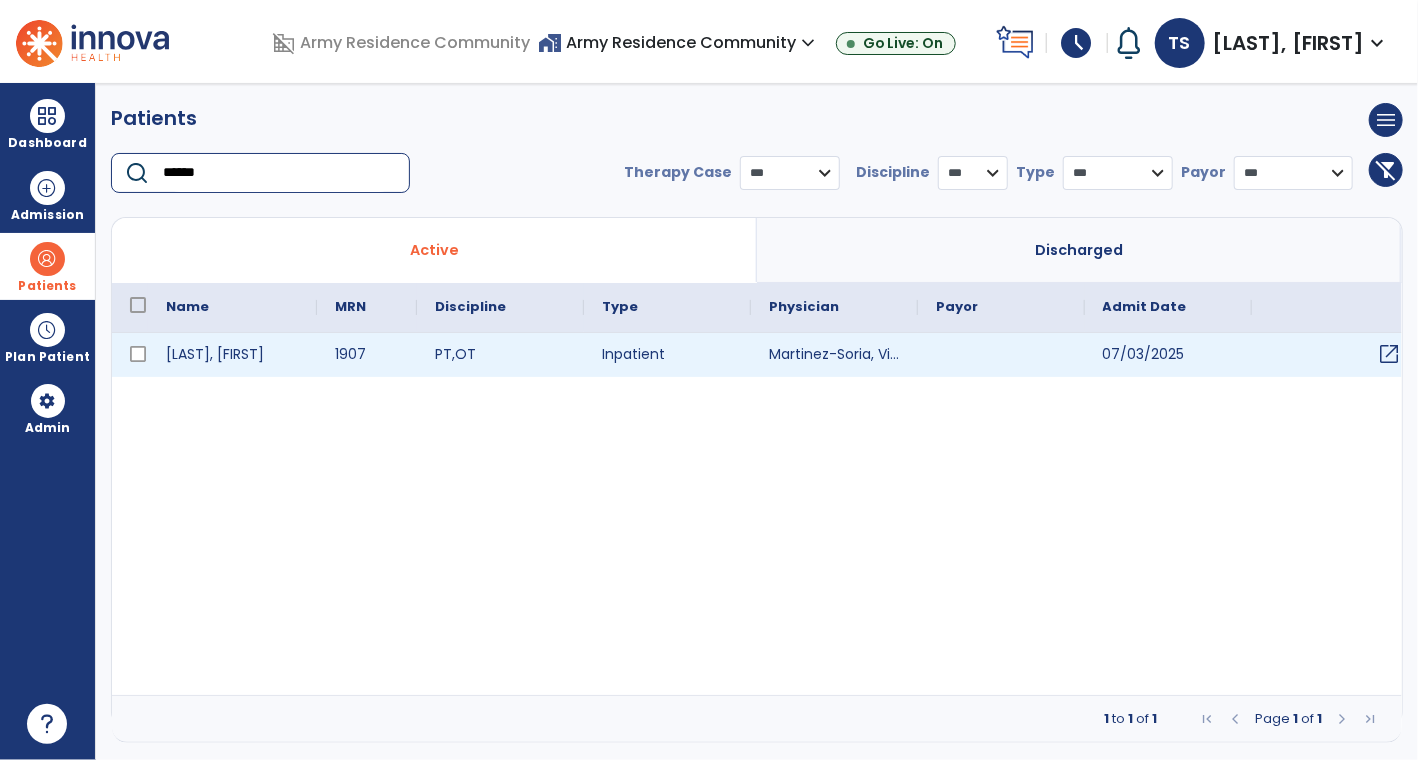 click on "open_in_new" at bounding box center [1390, 354] 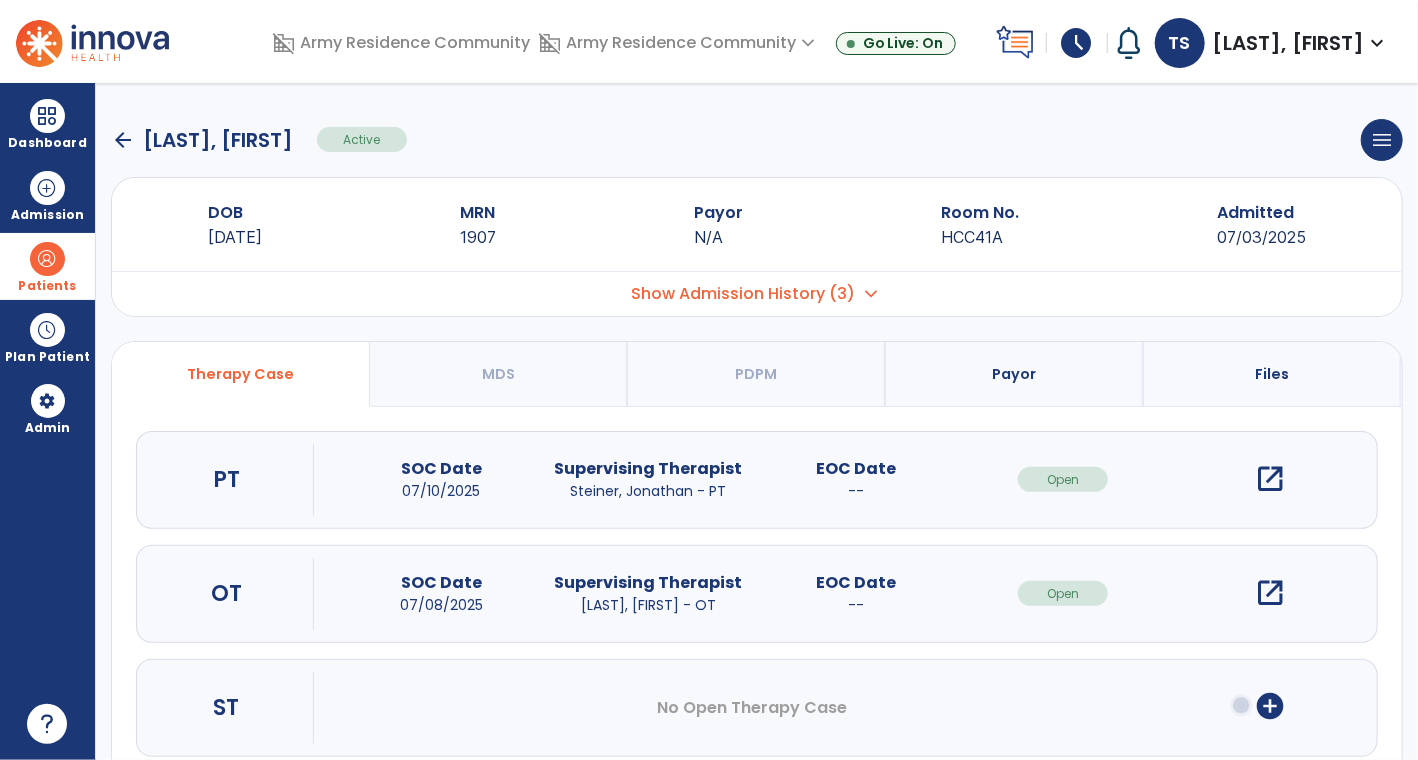 click on "open_in_new" at bounding box center (1270, 479) 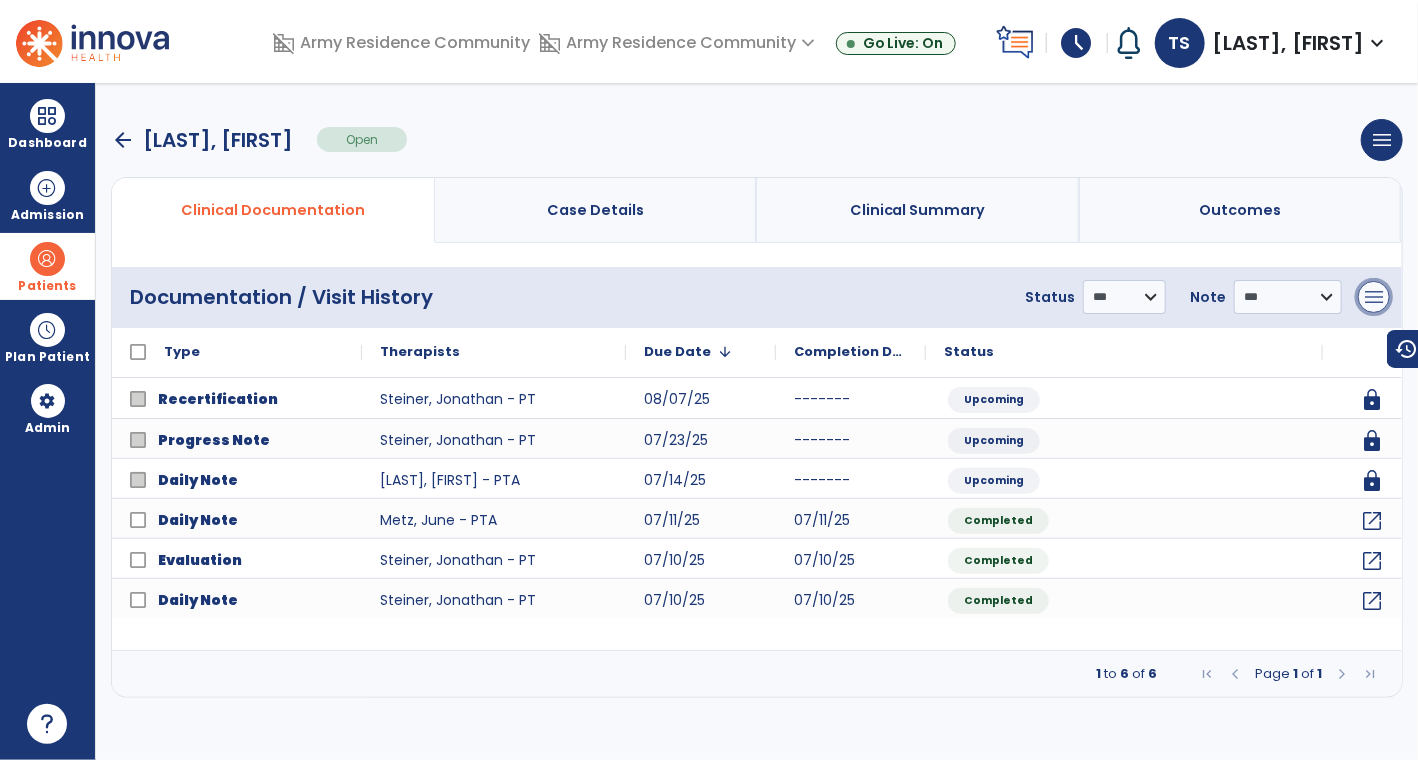 click on "menu" at bounding box center [1374, 297] 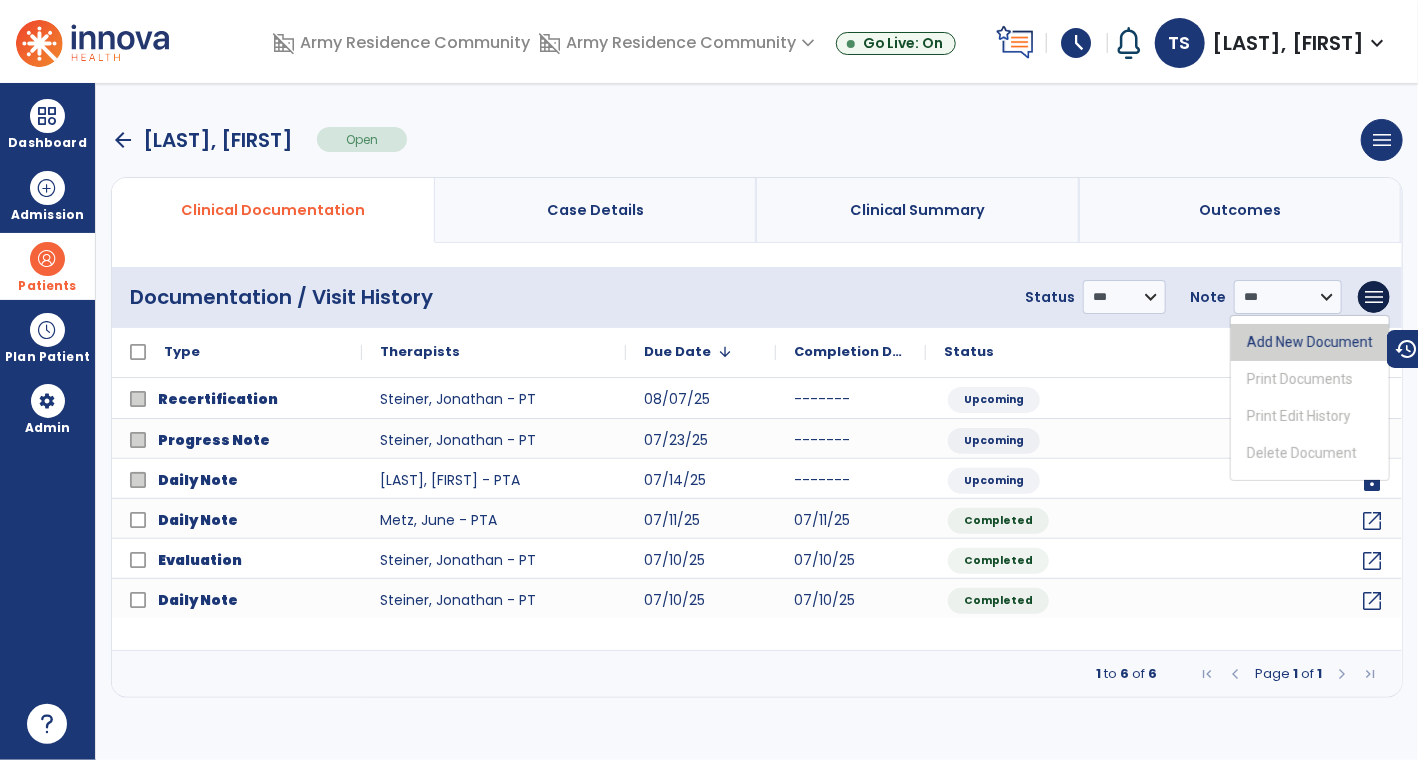 click on "Add New Document" at bounding box center [1310, 342] 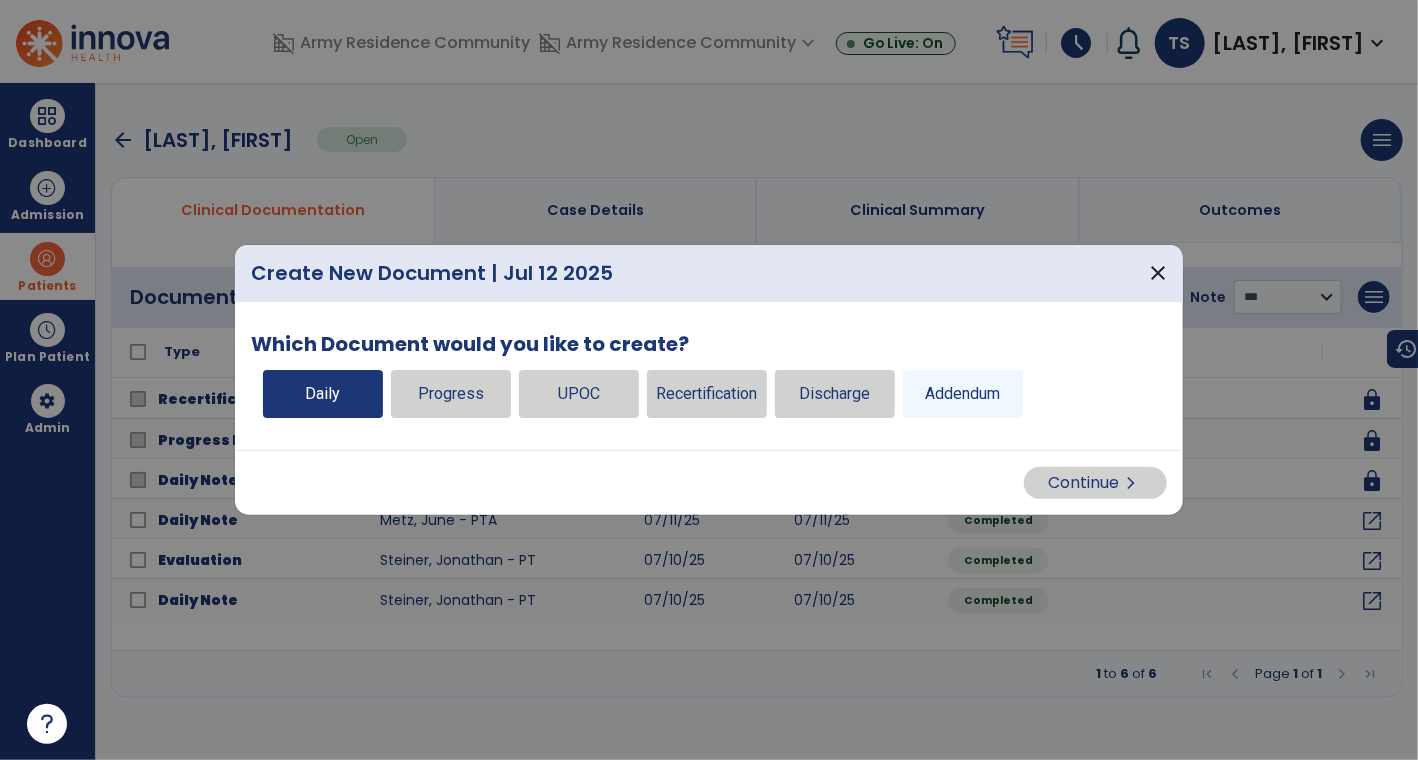 click on "Daily" at bounding box center (323, 394) 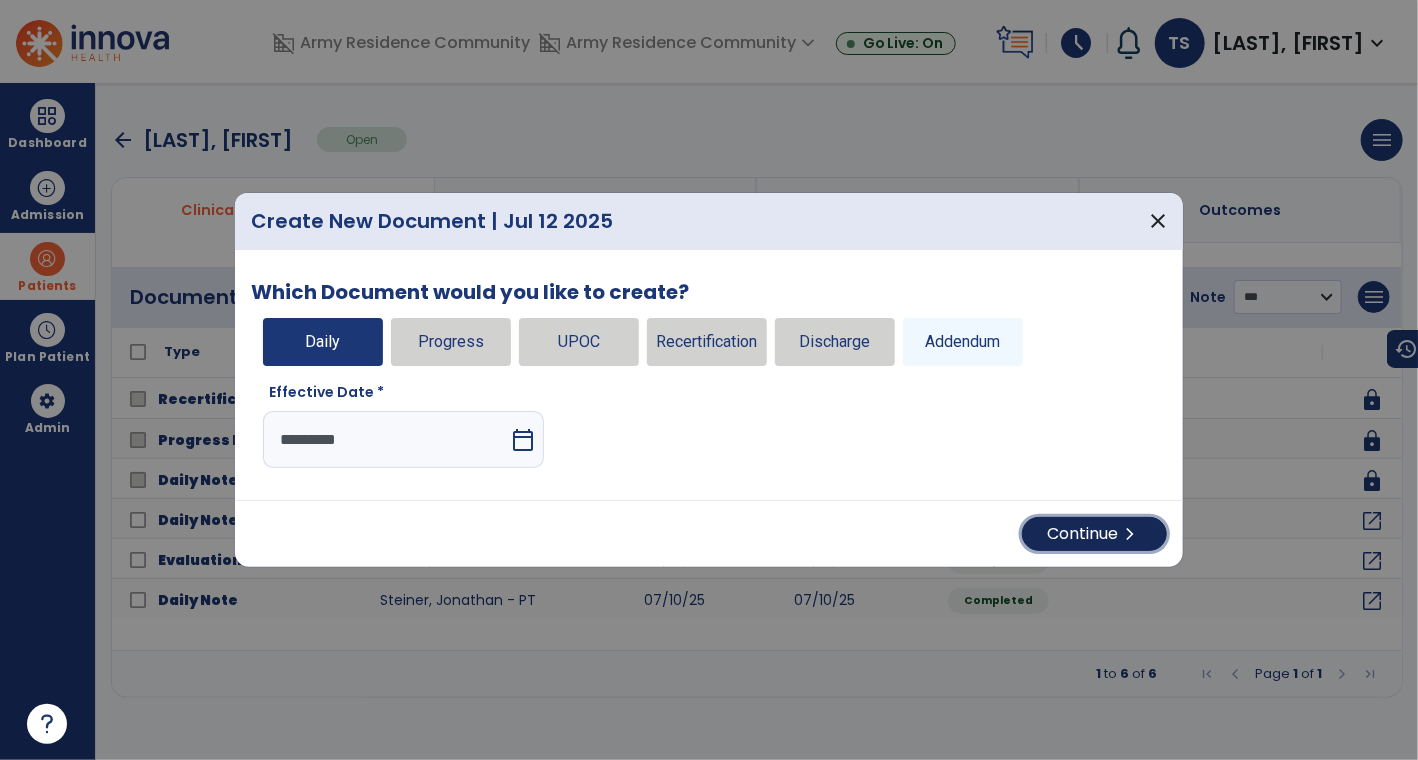 click on "Continue   chevron_right" at bounding box center [1094, 534] 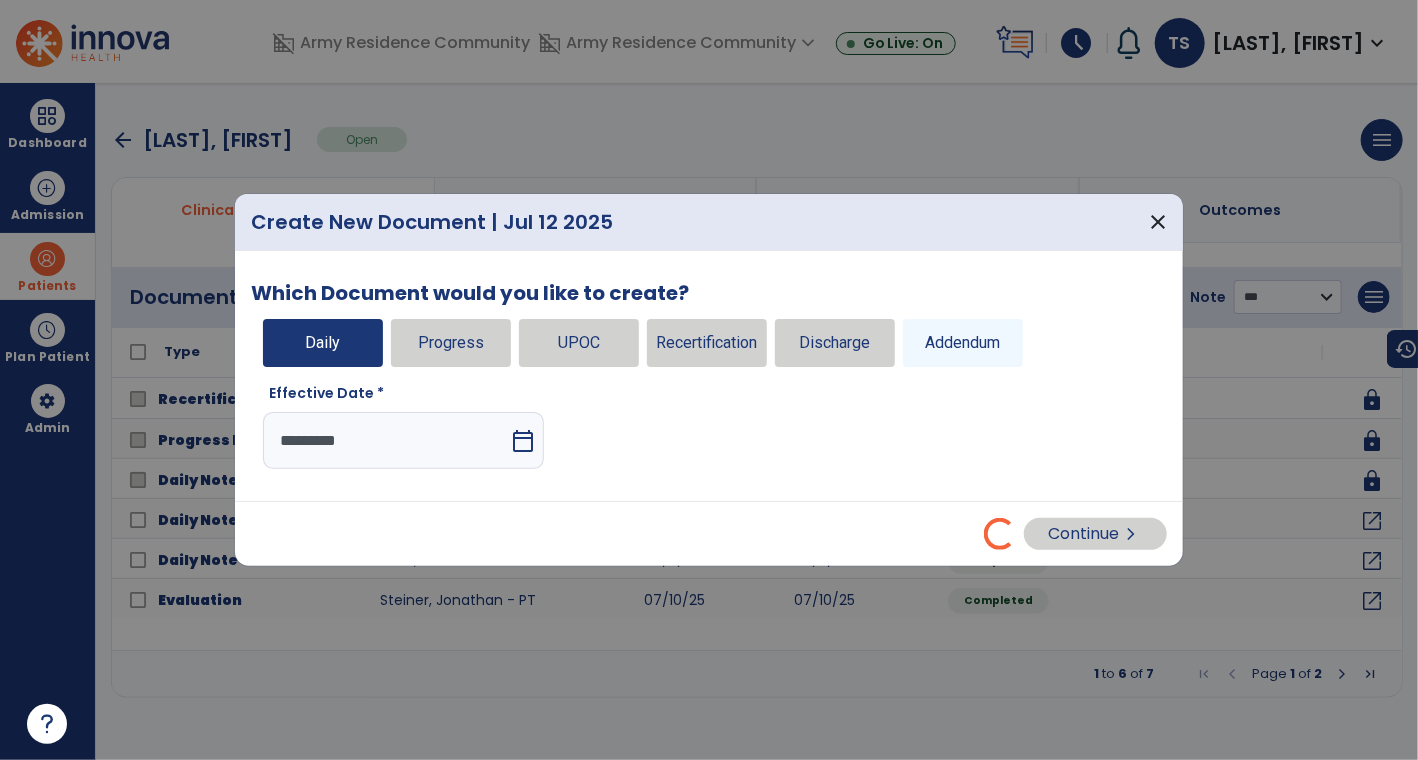 select on "*" 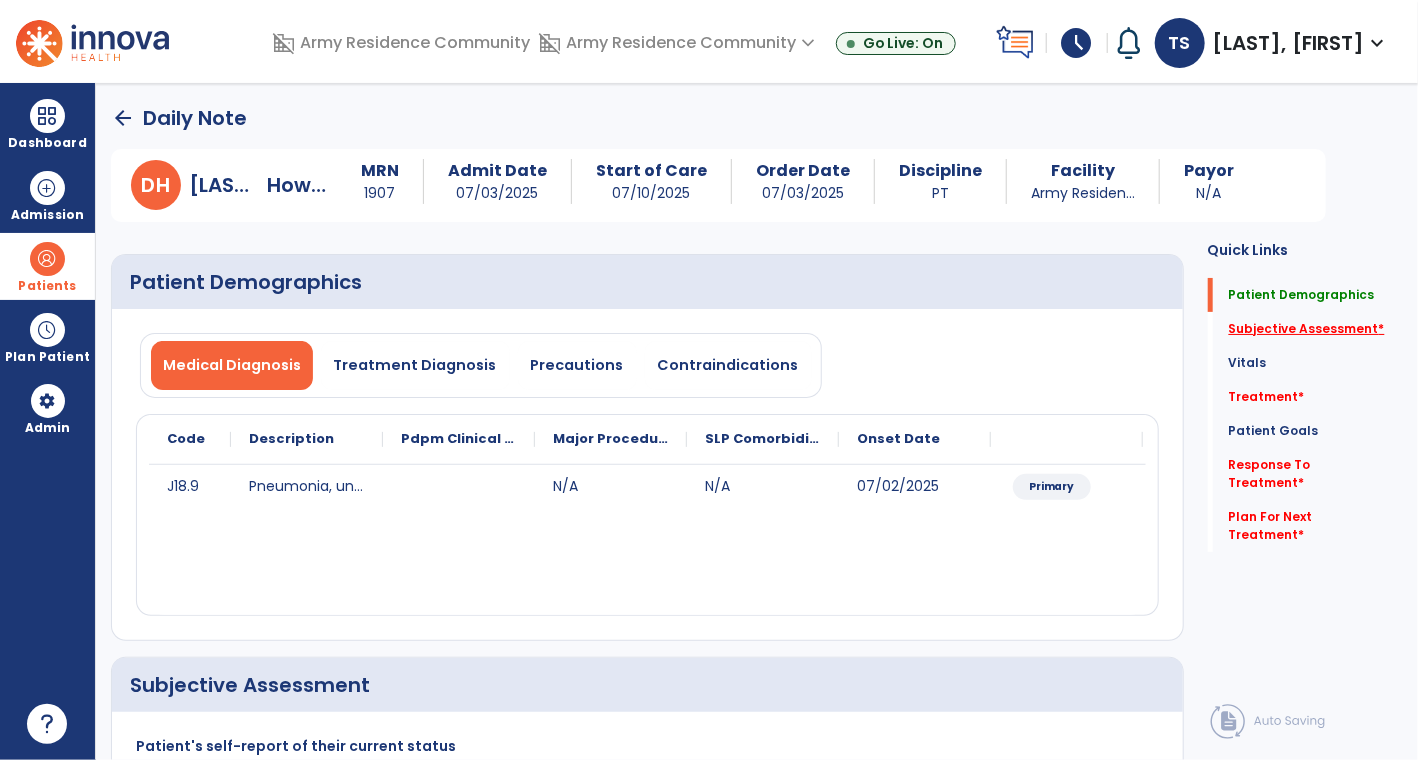 click on "Subjective Assessment   *" 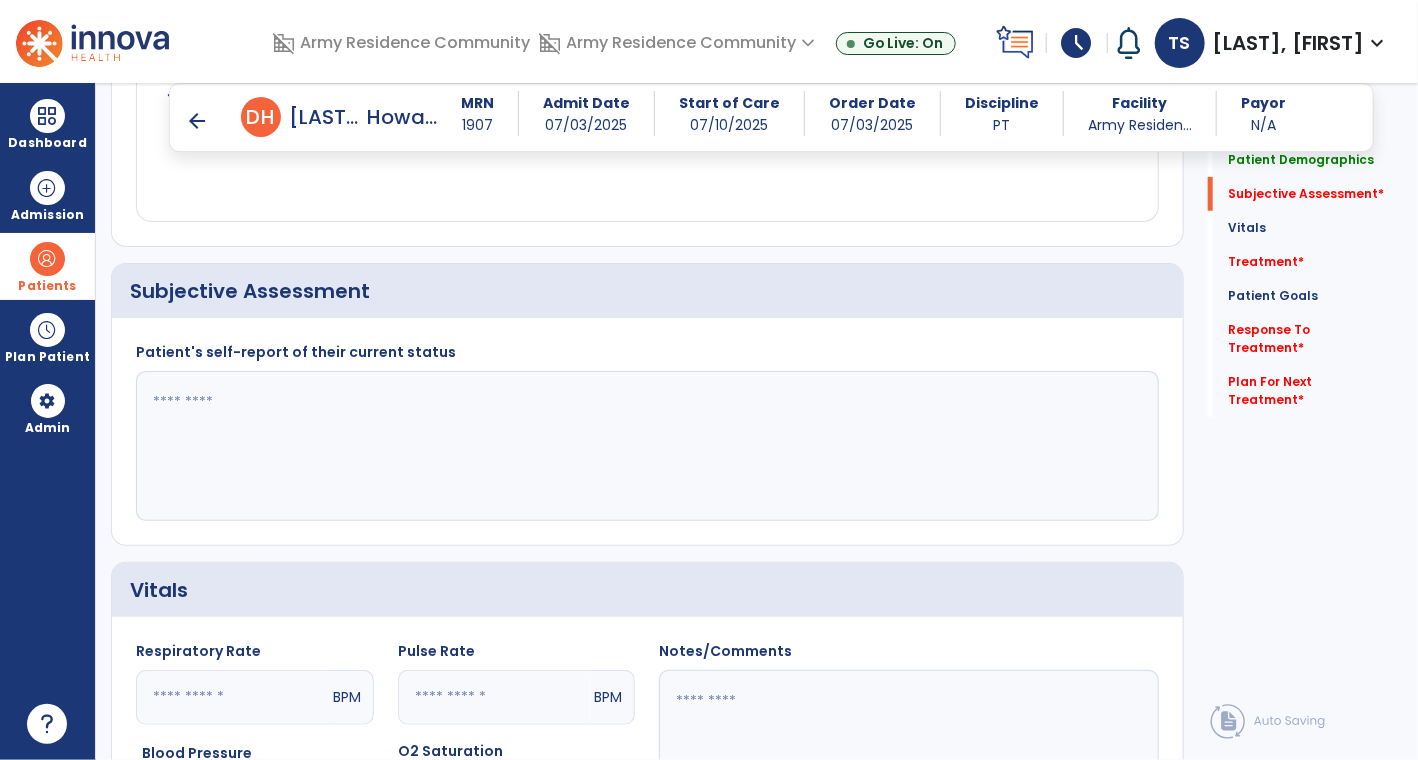 scroll, scrollTop: 376, scrollLeft: 0, axis: vertical 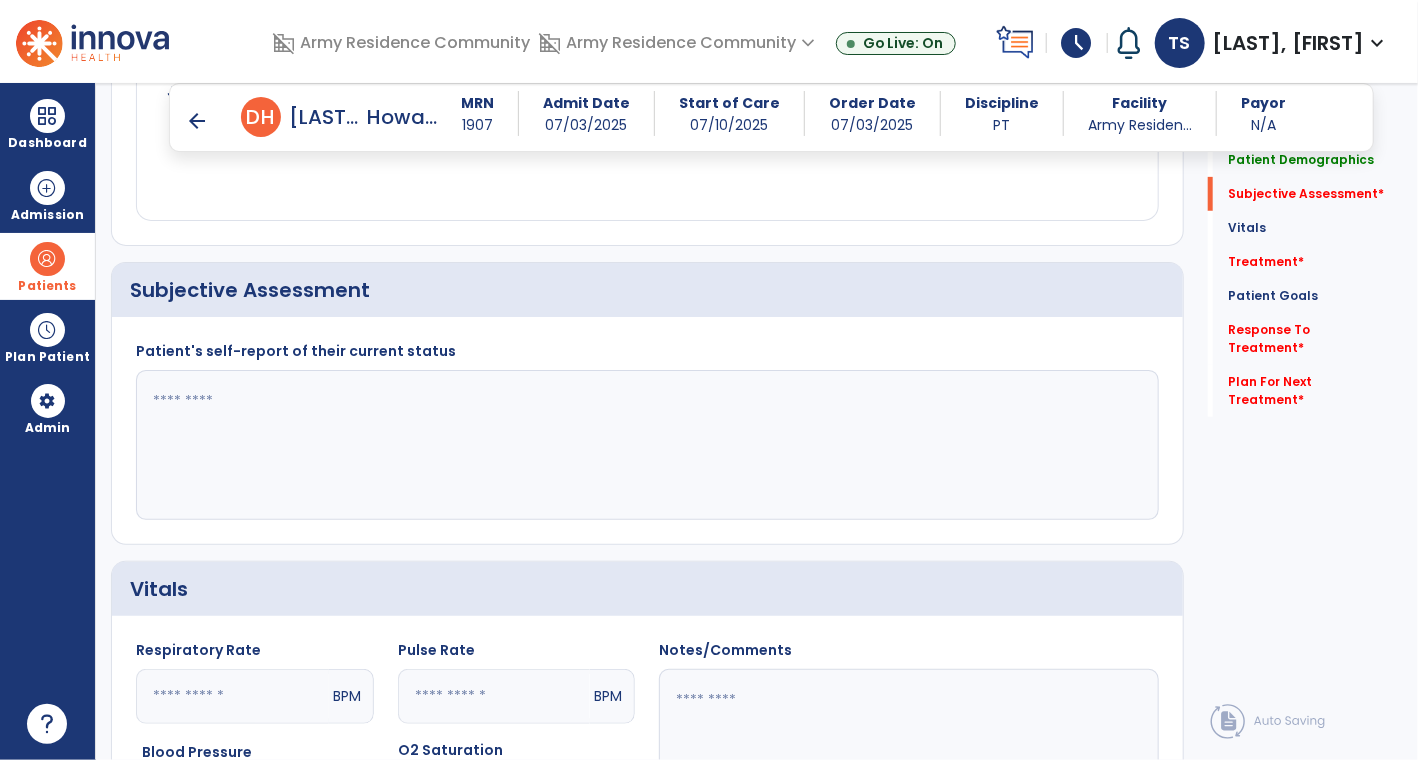click 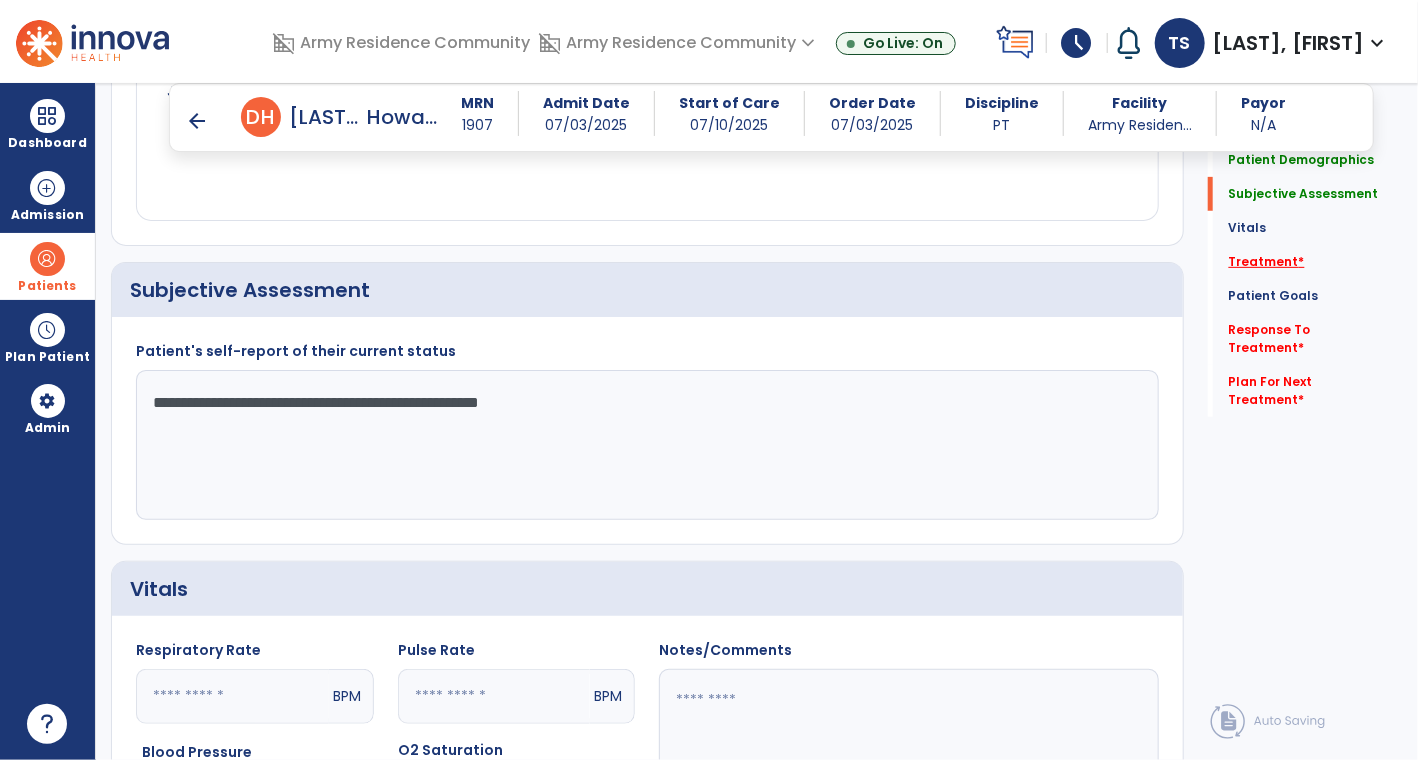 type on "**********" 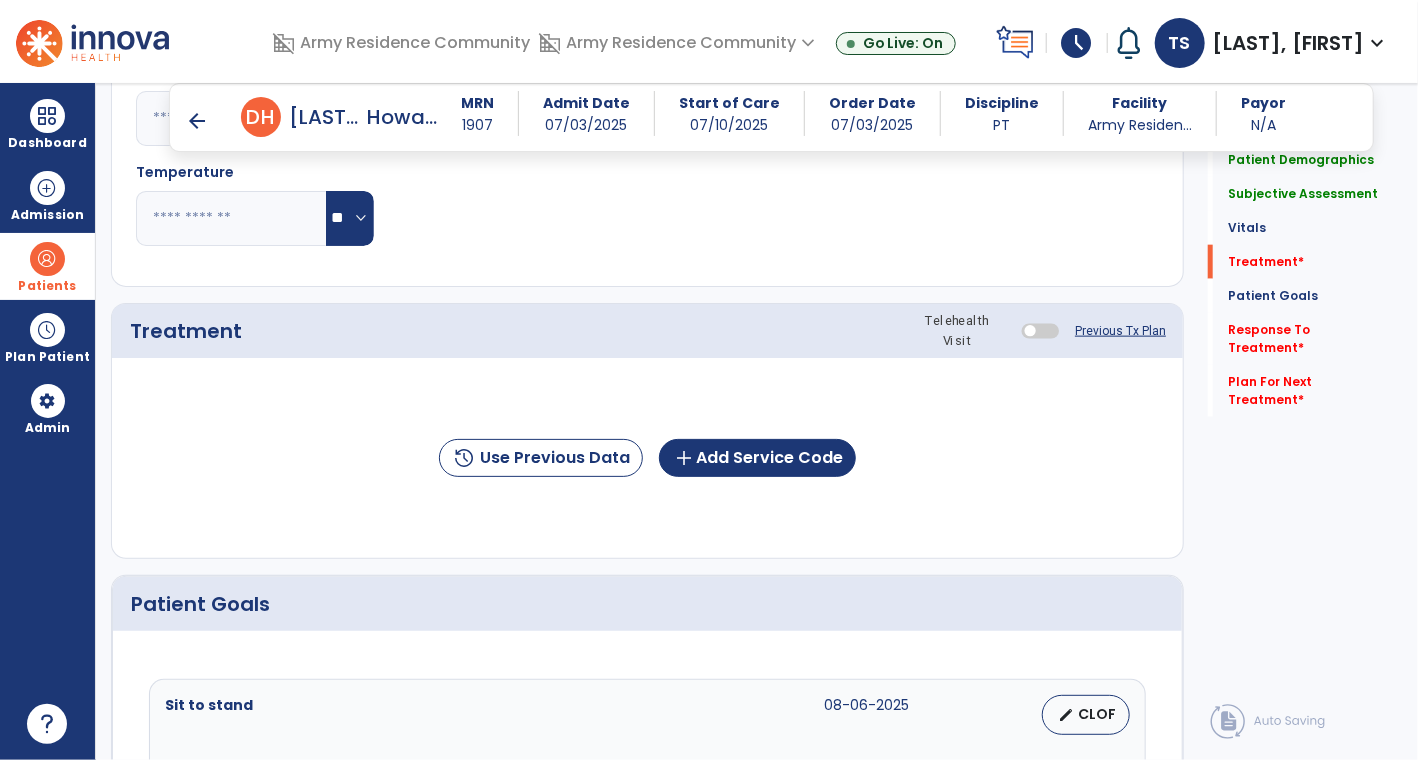 scroll, scrollTop: 1064, scrollLeft: 0, axis: vertical 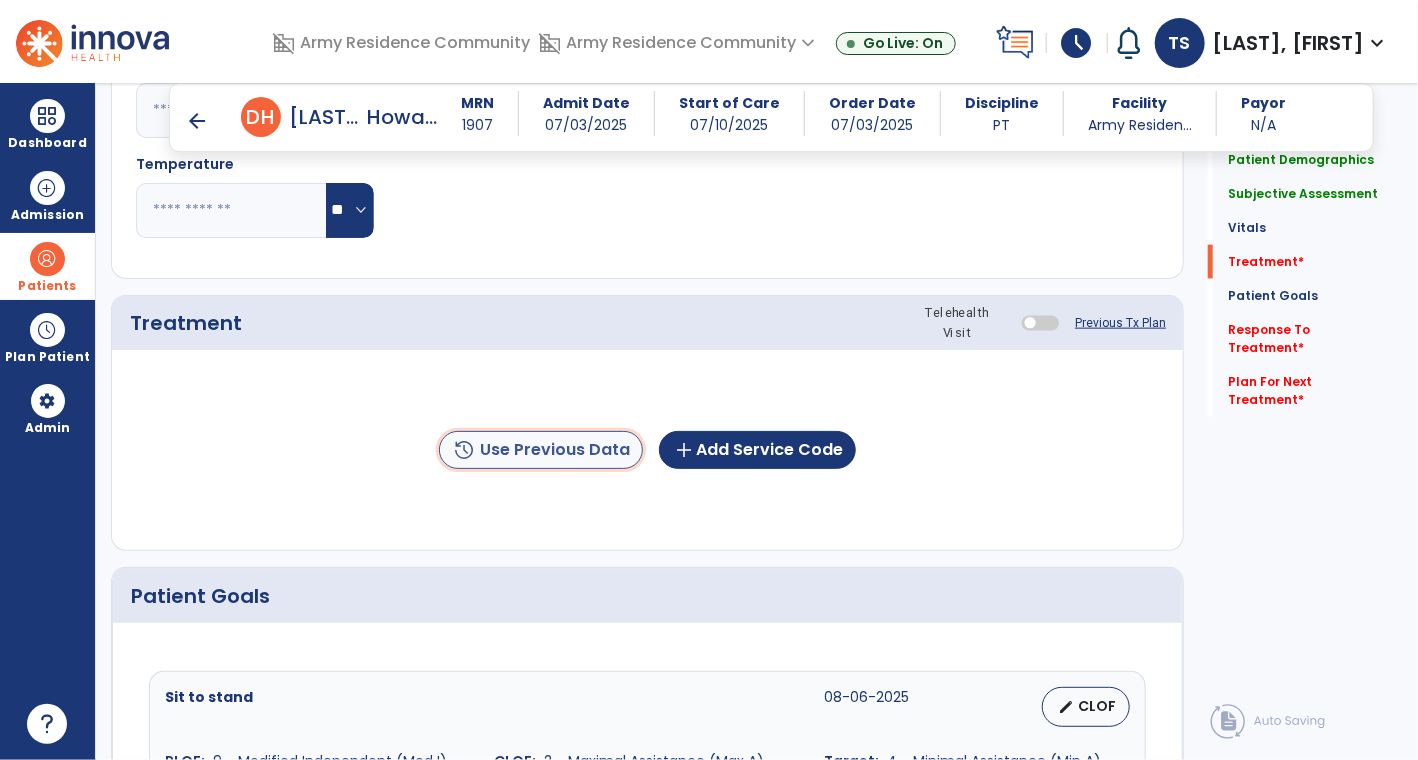 click on "history  Use Previous Data" 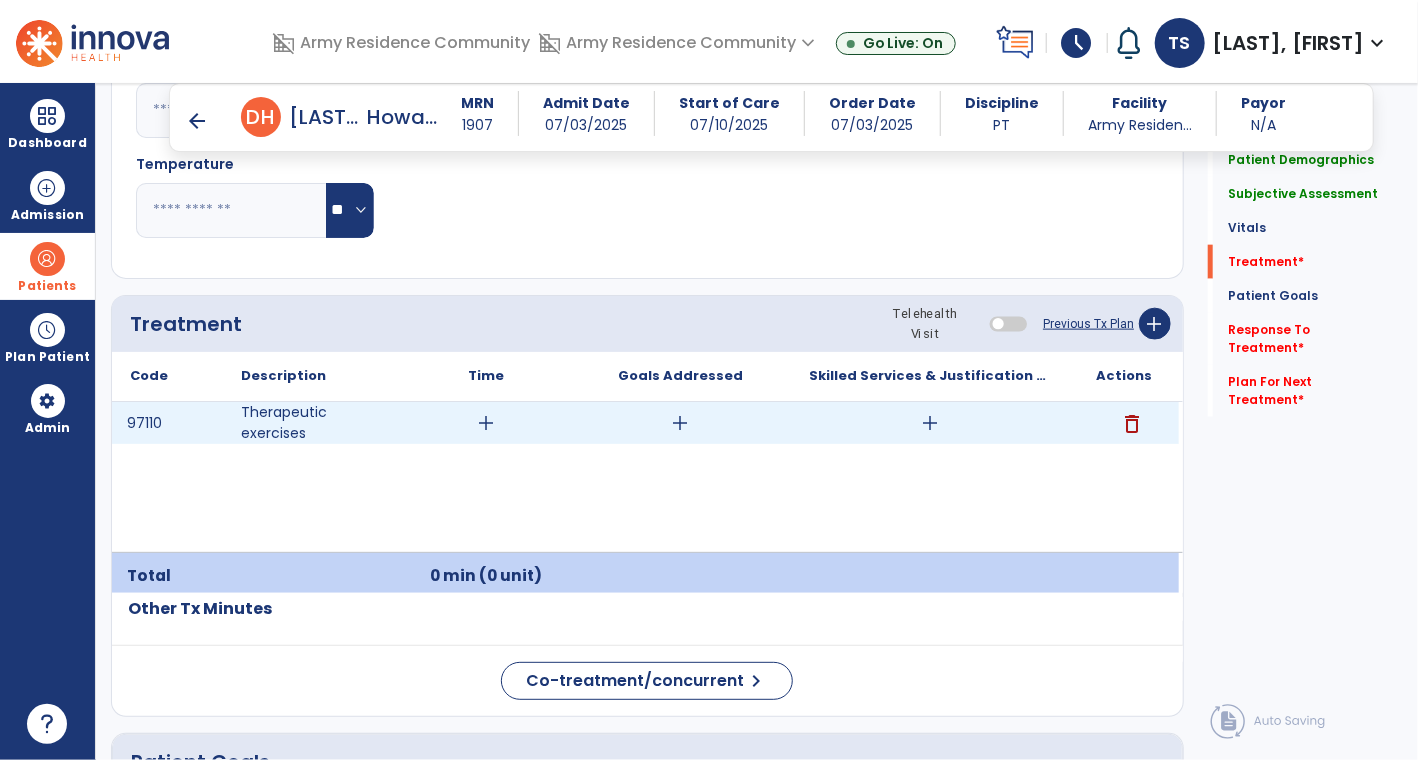 click on "delete" at bounding box center (1132, 424) 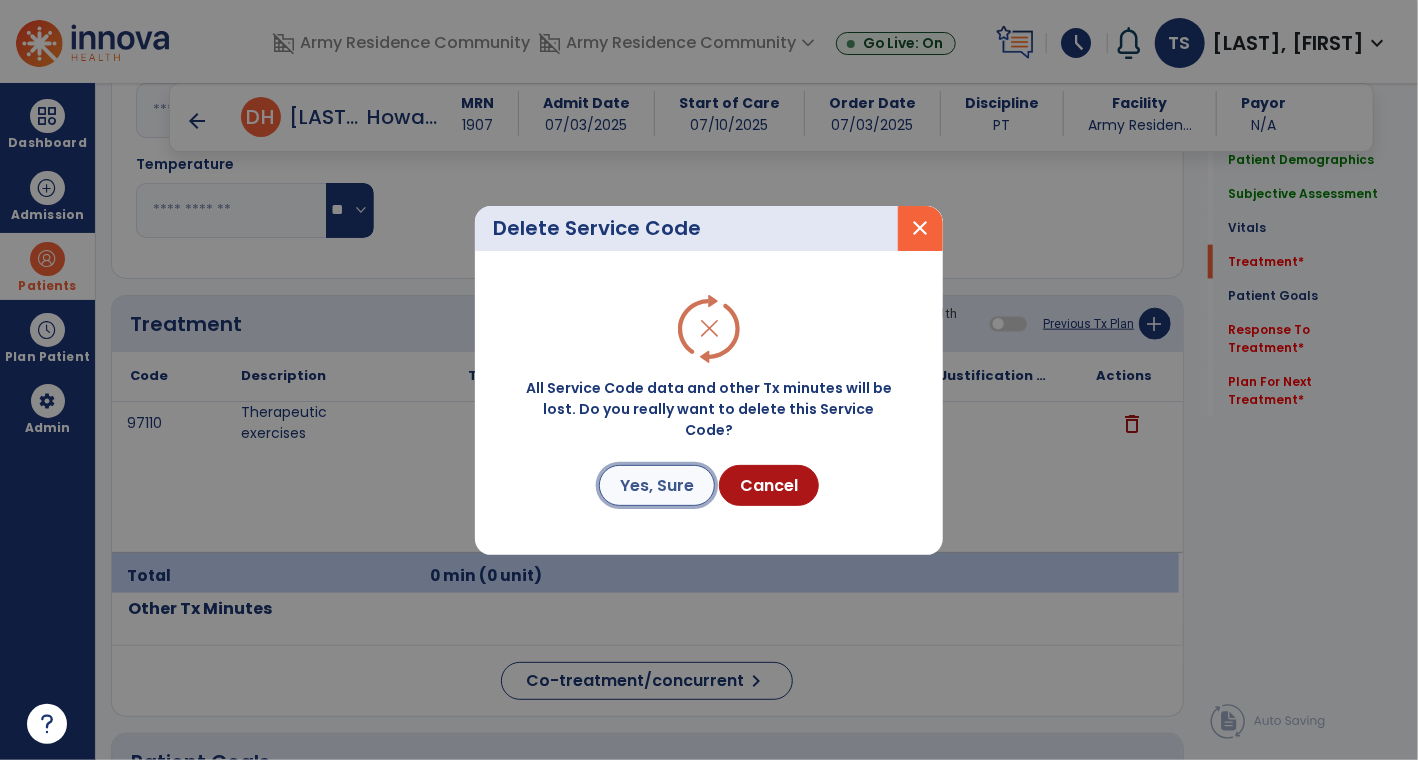 click on "Yes, Sure" at bounding box center (657, 485) 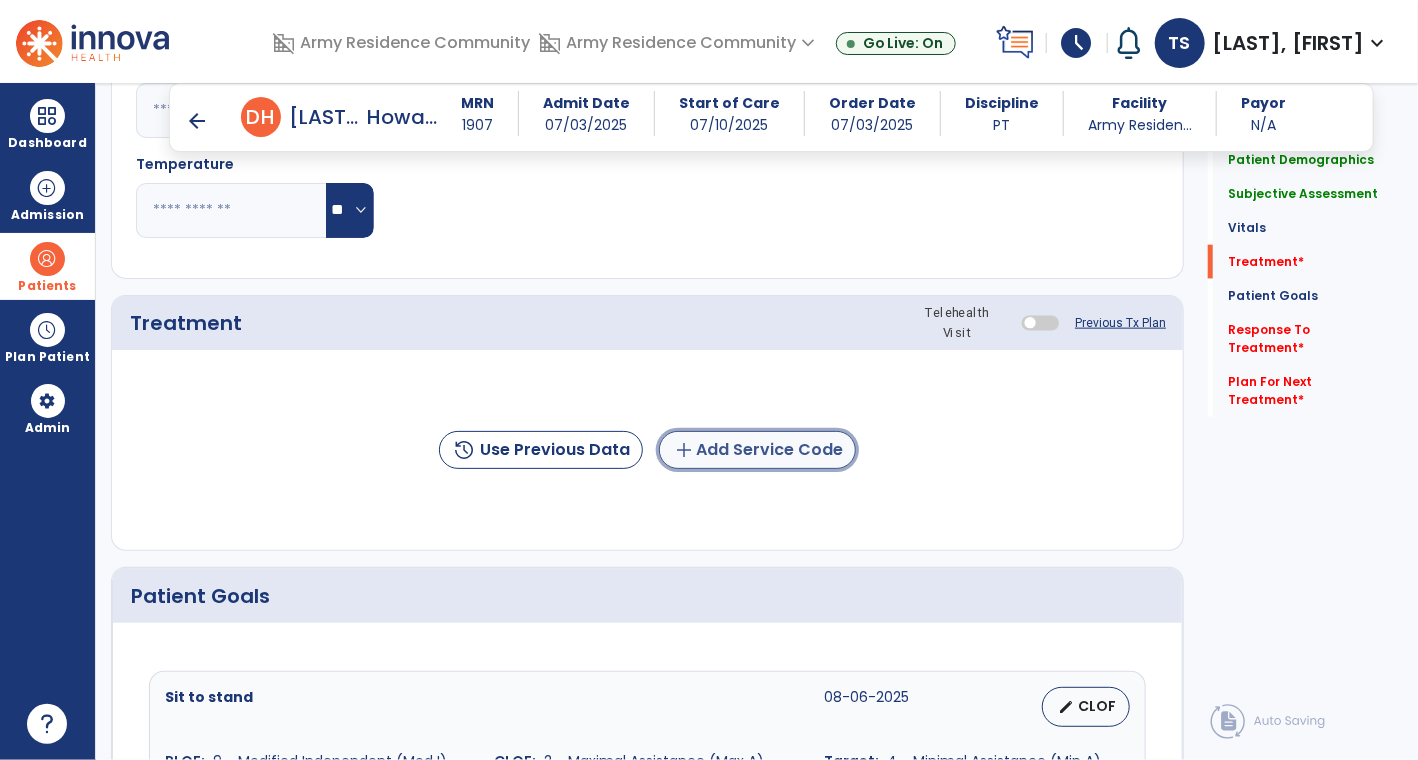 click on "add  Add Service Code" 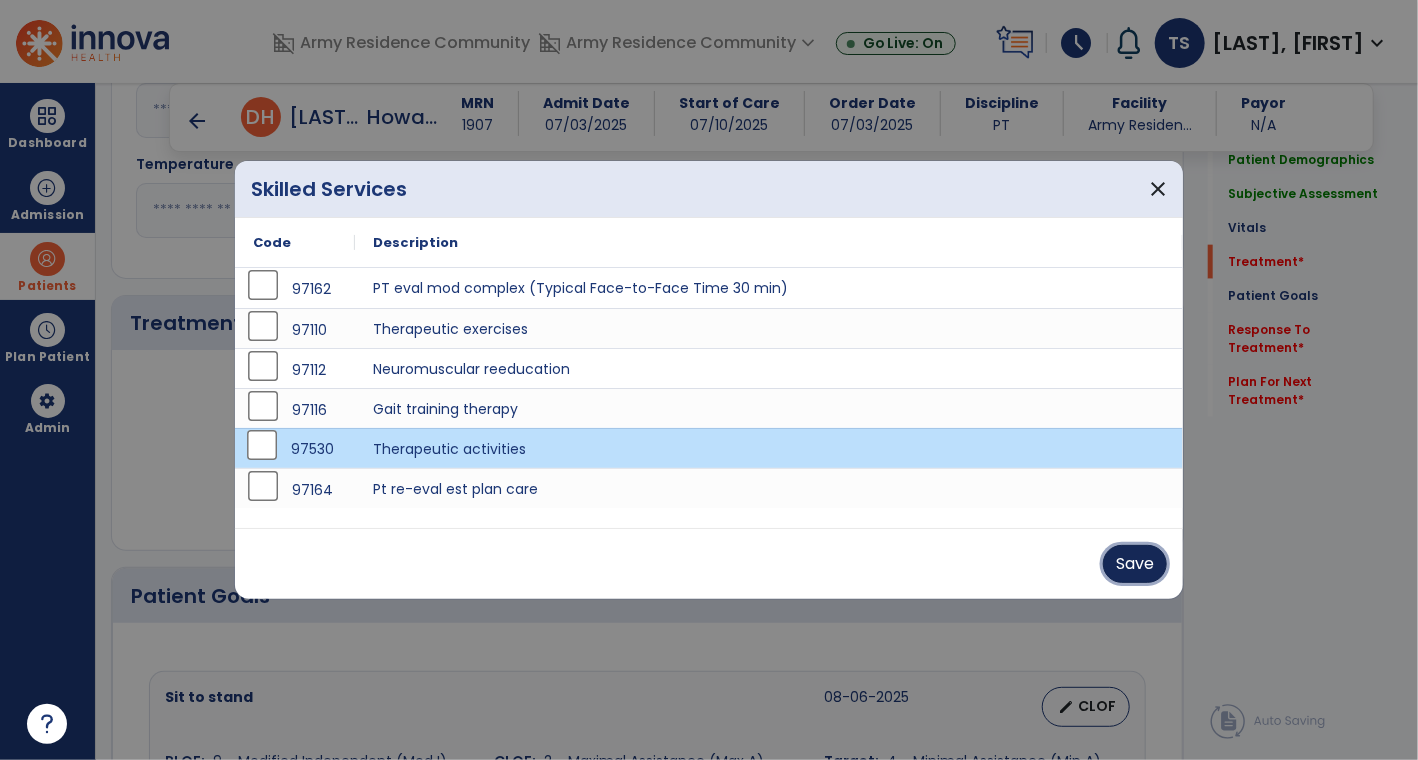 click on "Save" at bounding box center [1135, 564] 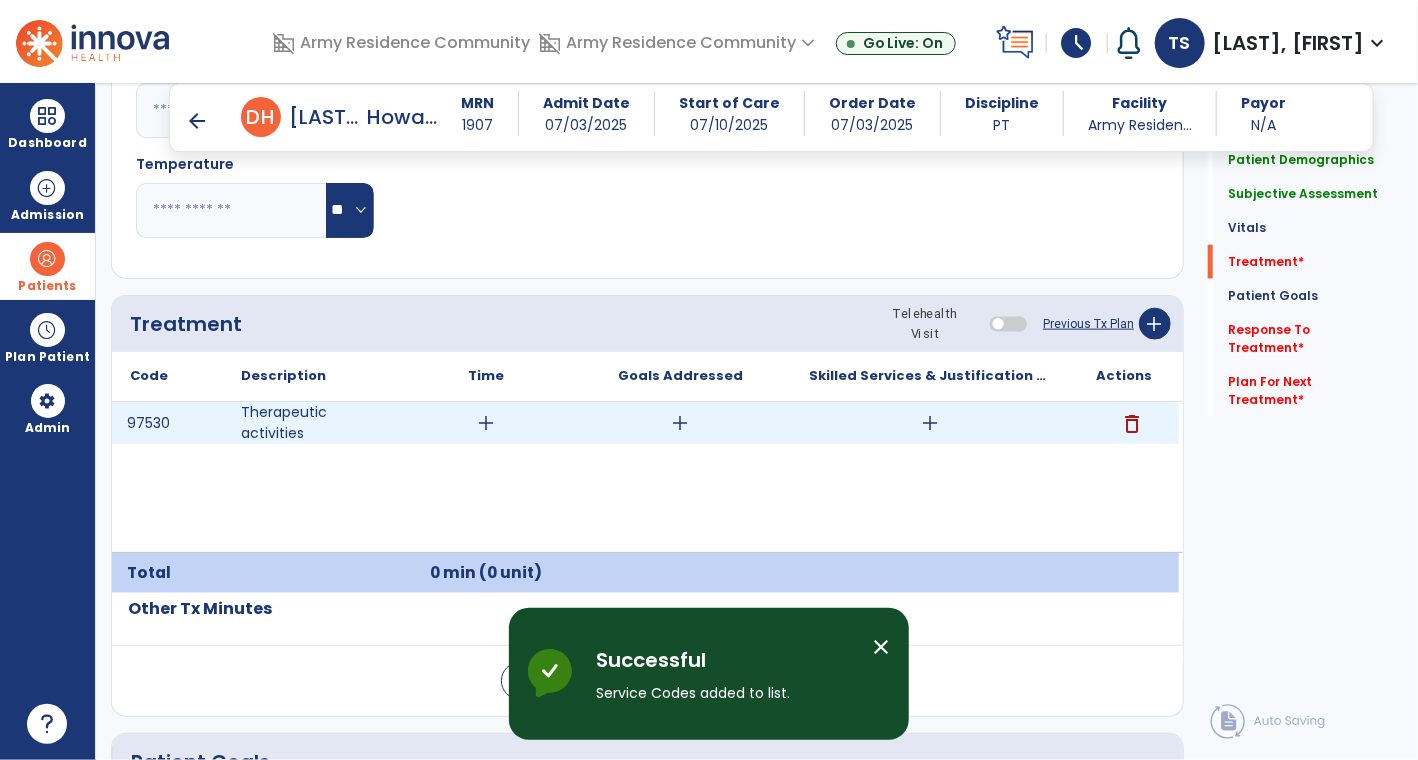 click on "add" at bounding box center [930, 423] 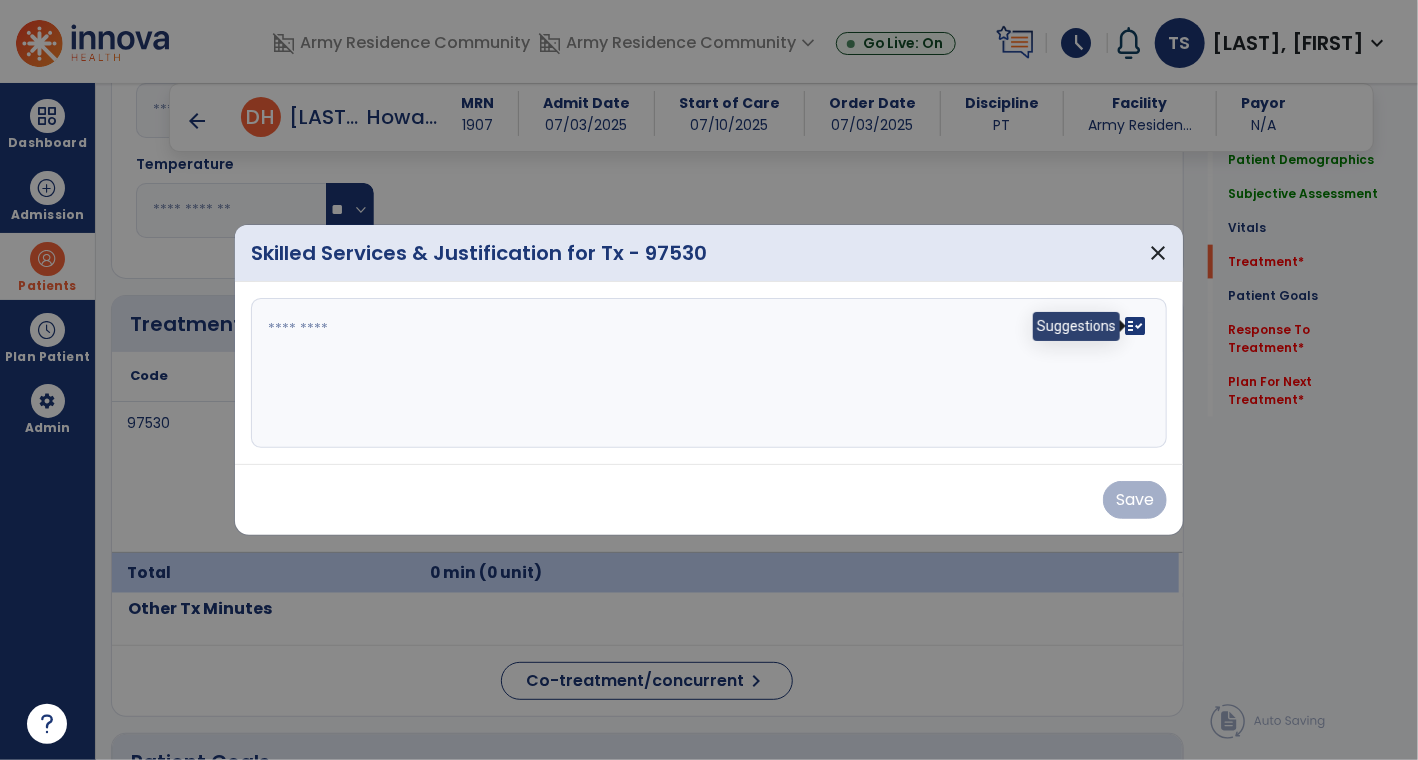 click on "fact_check" at bounding box center (1135, 326) 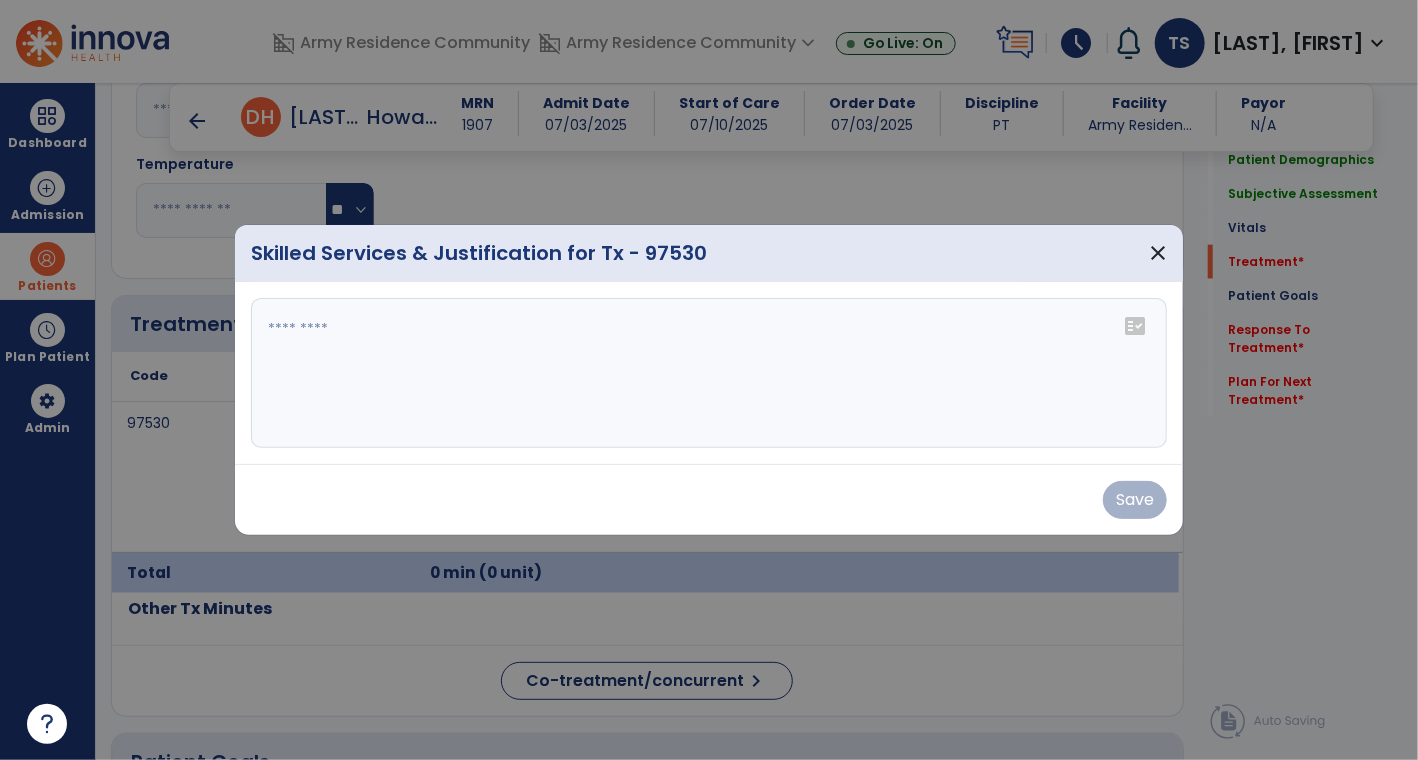 click at bounding box center (709, 373) 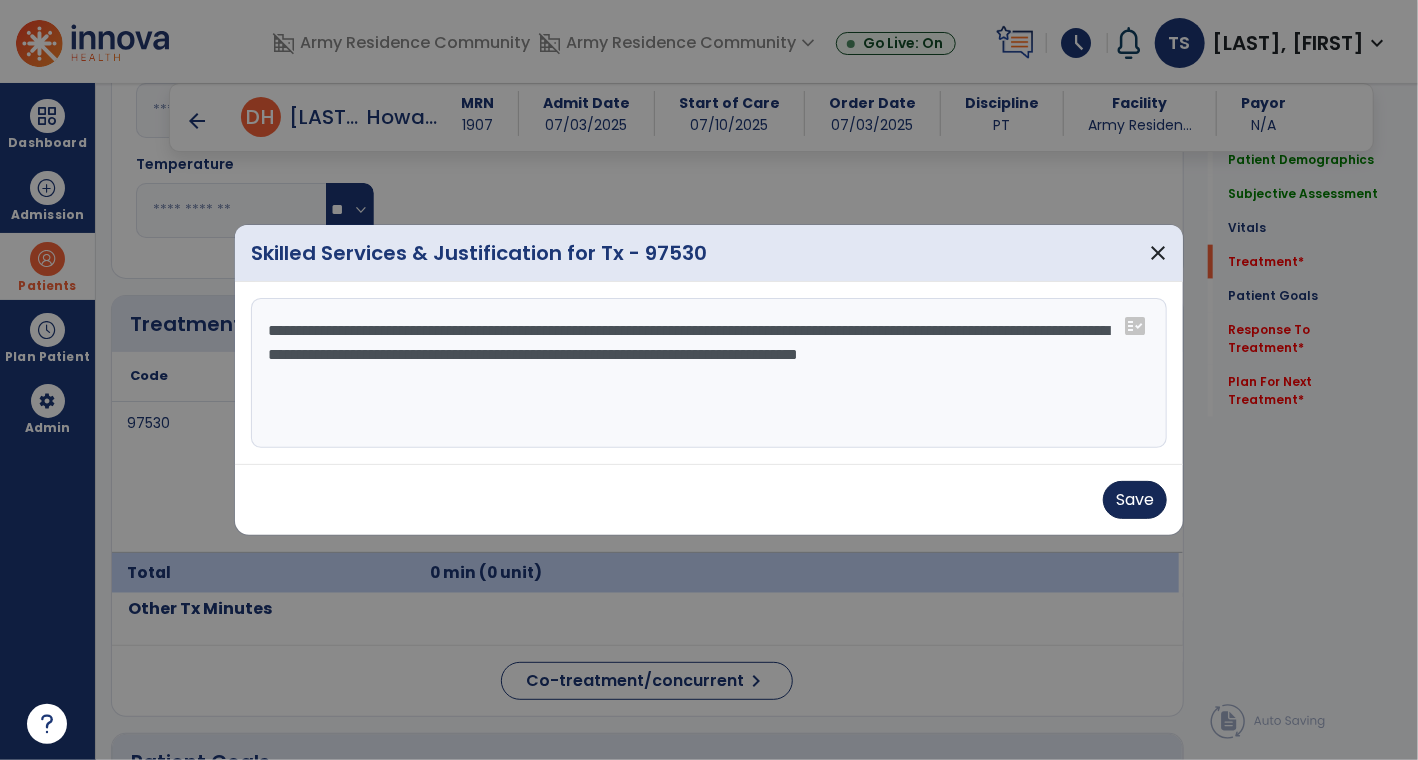 type on "**********" 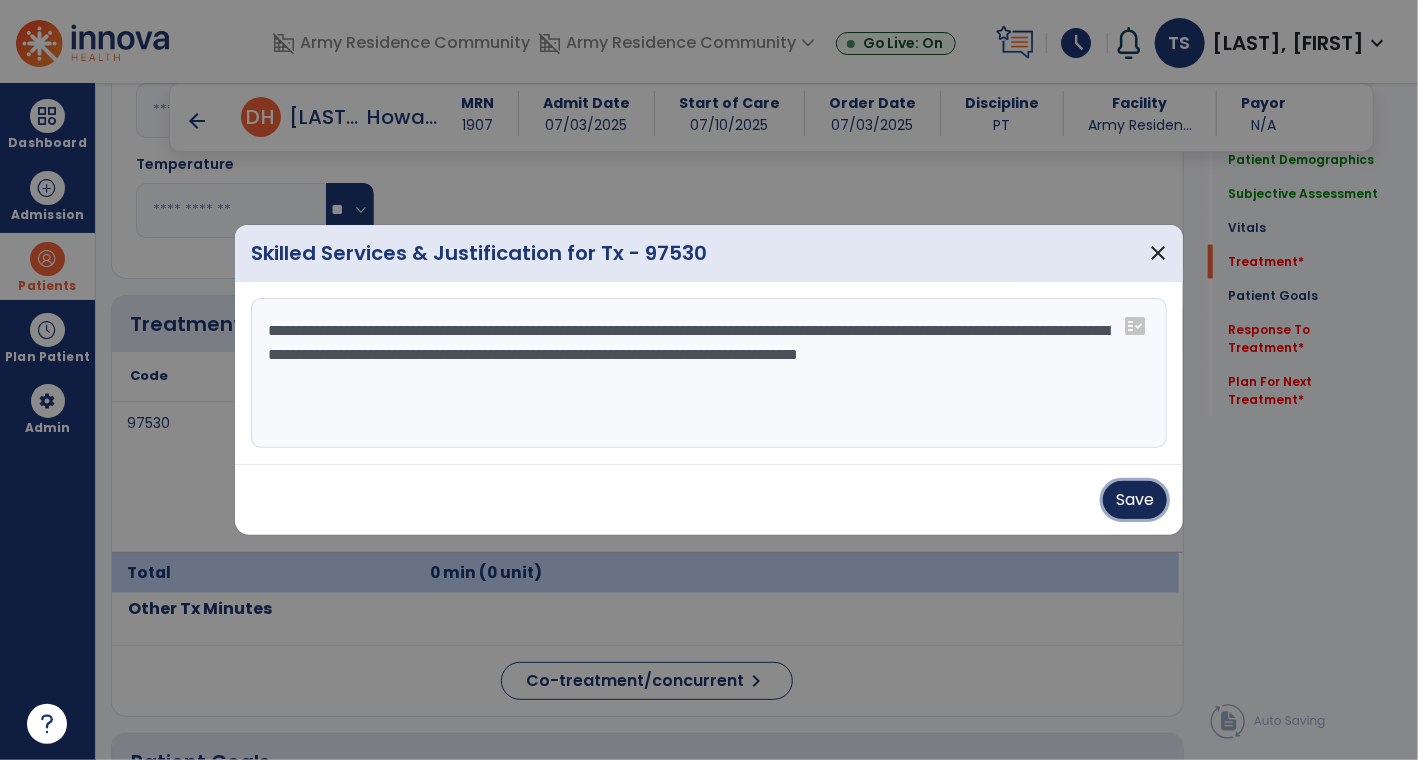 click on "Save" at bounding box center (1135, 500) 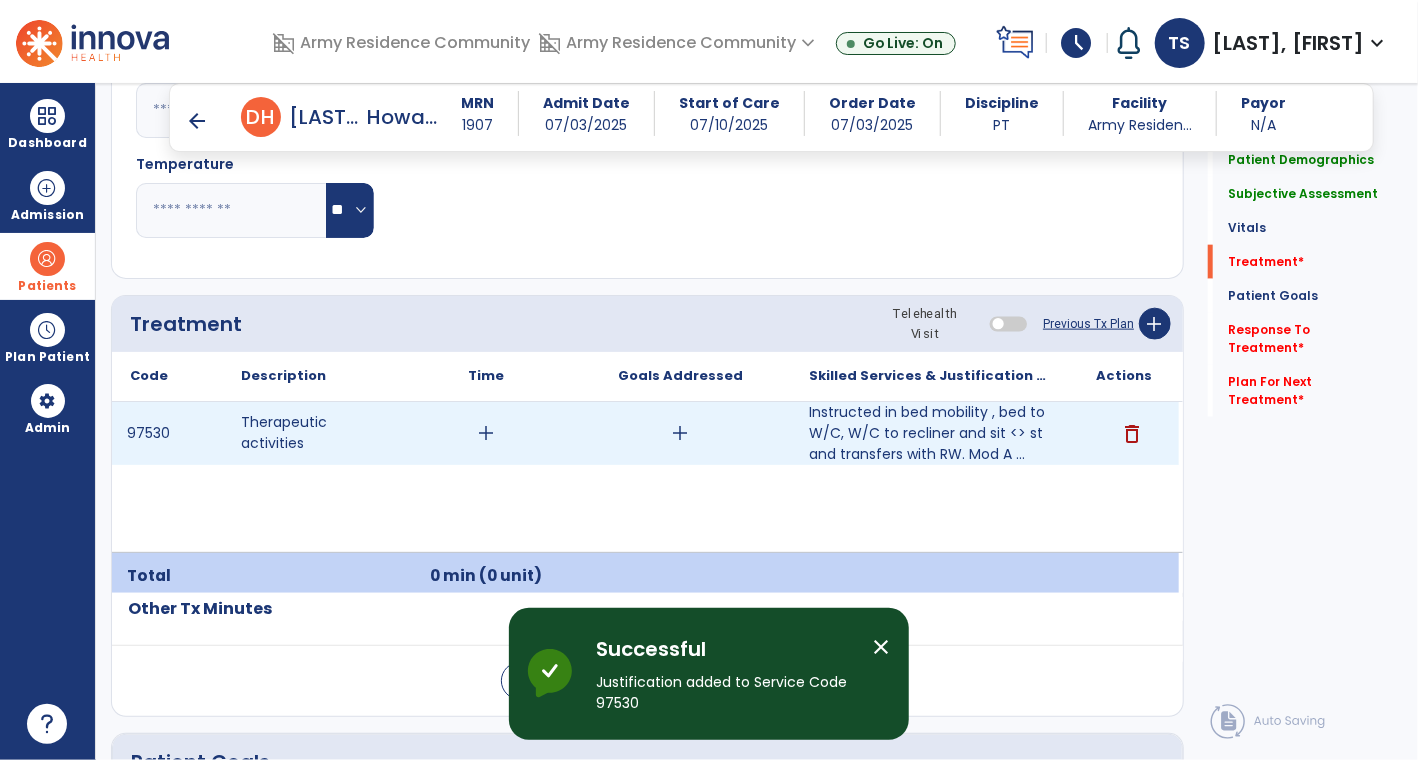 click on "add" at bounding box center [486, 433] 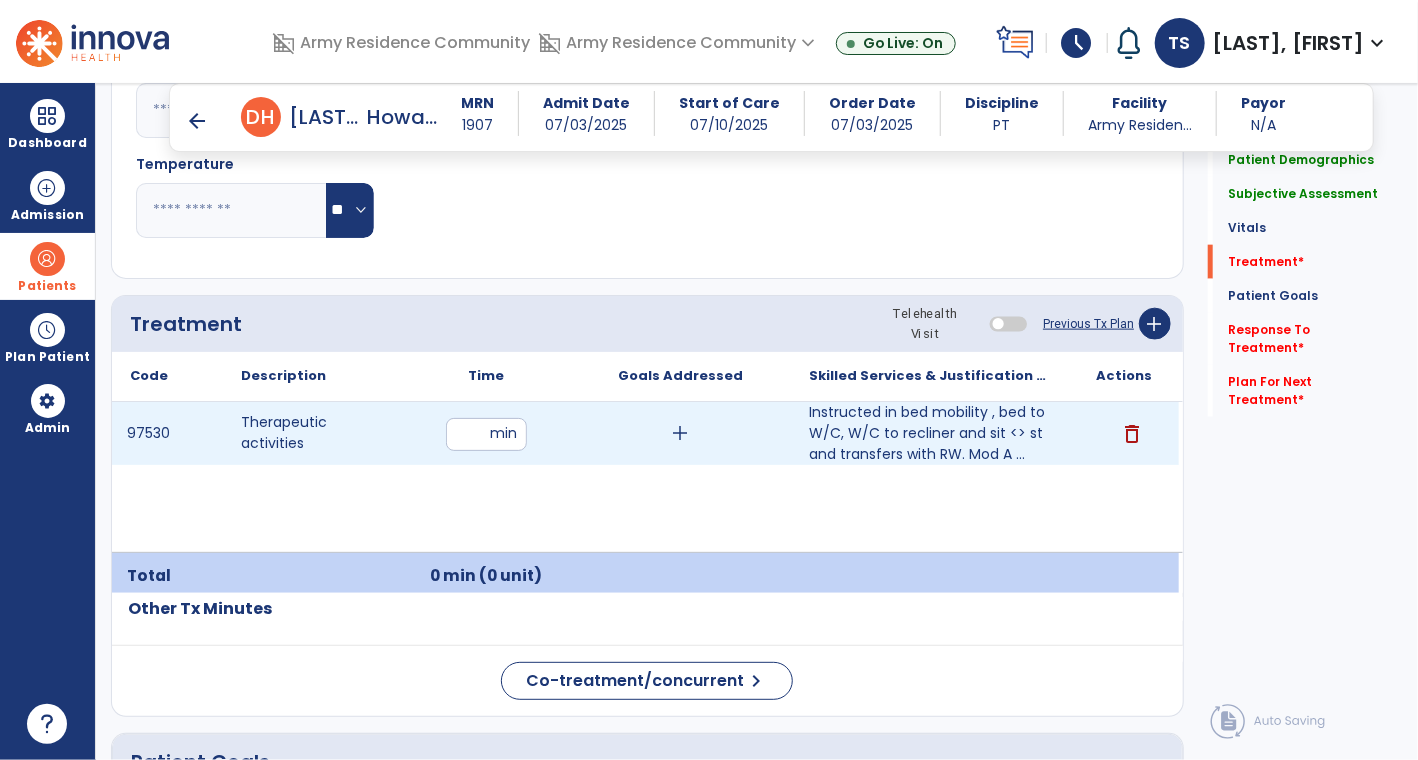 type on "**" 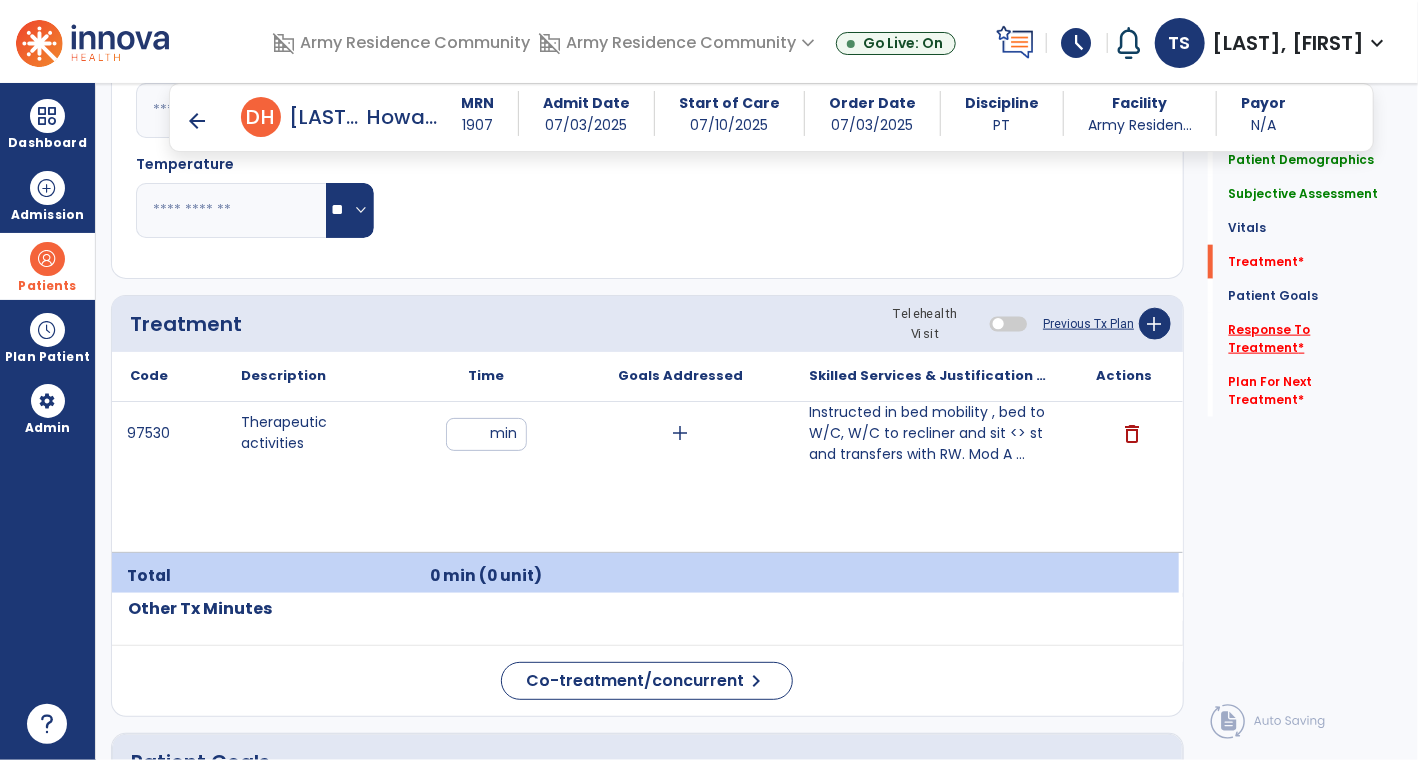 click on "Response To Treatment   *" 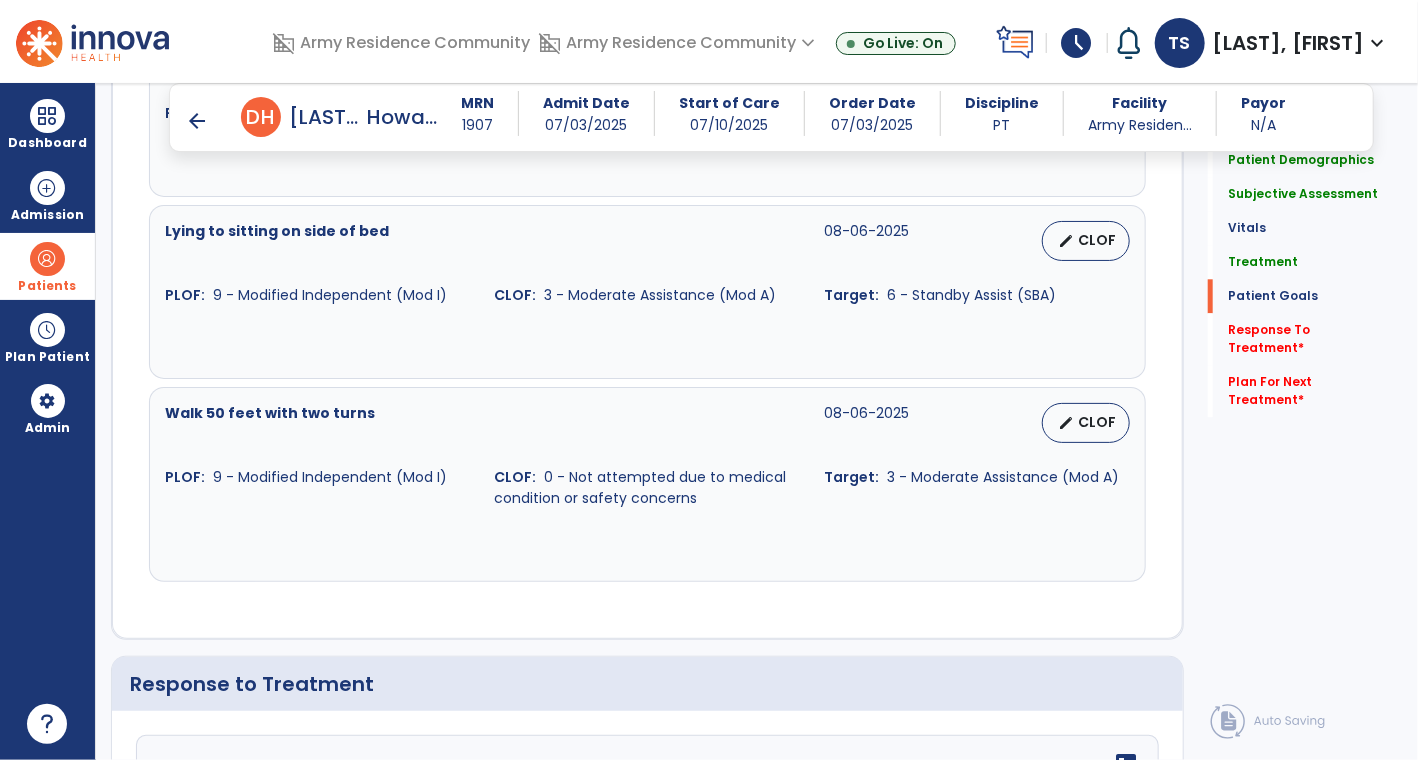 scroll, scrollTop: 2598, scrollLeft: 0, axis: vertical 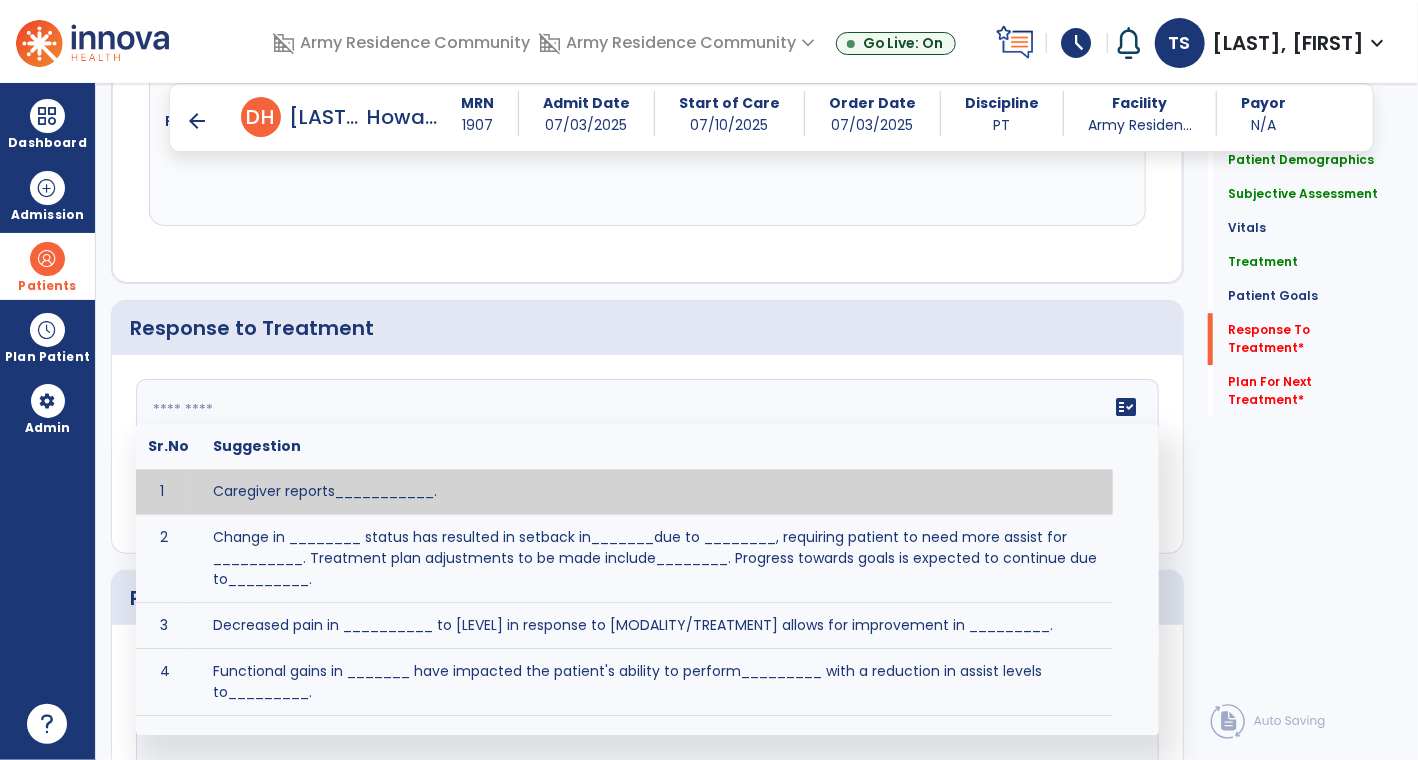 click on "fact_check  Sr.No Suggestion 1 Caregiver reports___________. 2 Change in ________ status has resulted in setback in_______due to ________, requiring patient to need more assist for __________.   Treatment plan adjustments to be made include________.  Progress towards goals is expected to continue due to_________. 3 Decreased pain in __________ to [LEVEL] in response to [MODALITY/TREATMENT] allows for improvement in _________. 4 Functional gains in _______ have impacted the patient's ability to perform_________ with a reduction in assist levels to_________. 5 Functional progress this week has been significant due to__________. 6 Gains in ________ have improved the patient's ability to perform ______with decreased levels of assist to___________. 7 Improvement in ________allows patient to tolerate higher levels of challenges in_________. 8 Pain in [AREA] has decreased to [LEVEL] in response to [TREATMENT/MODALITY], allowing fore ease in completing__________. 9 10 11 12 13 14 15 16 17 18 19 20 21" 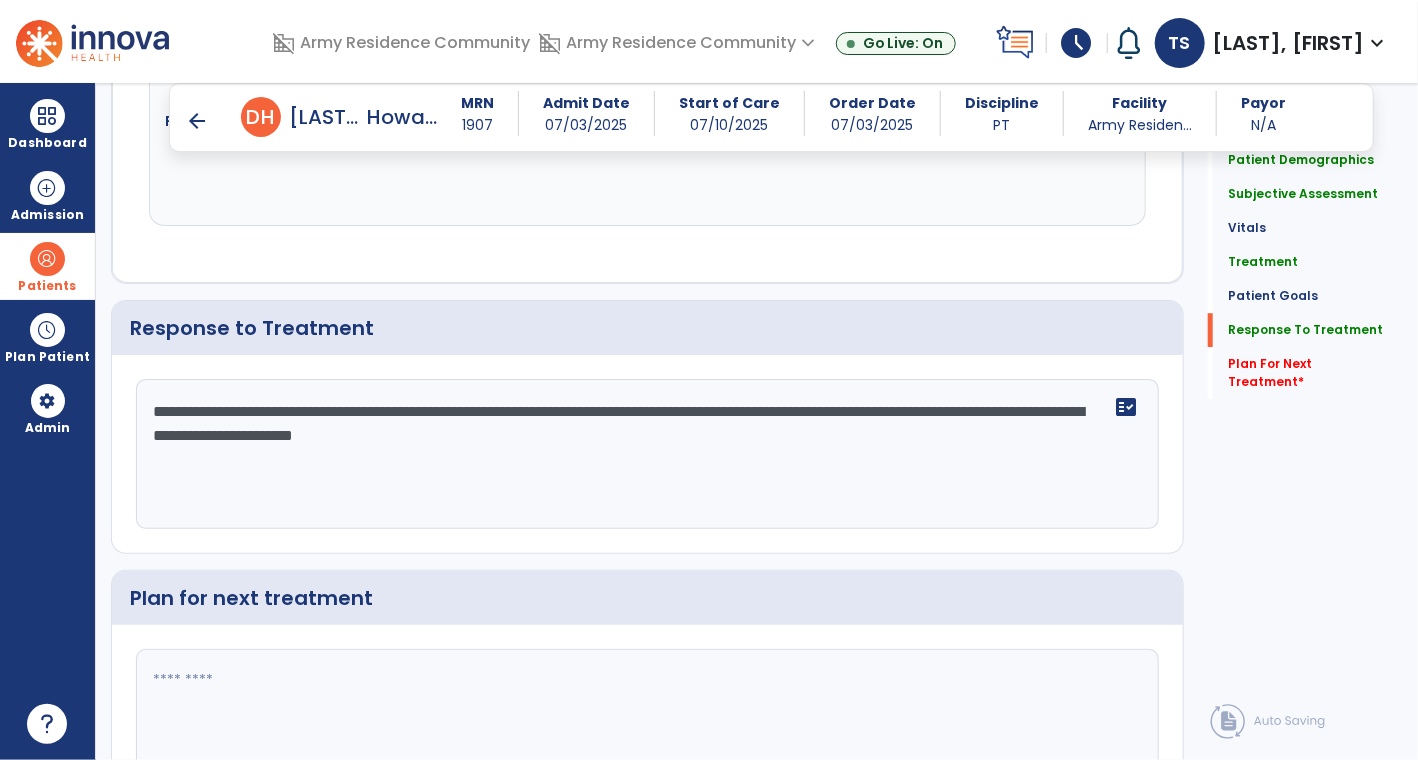 type on "**********" 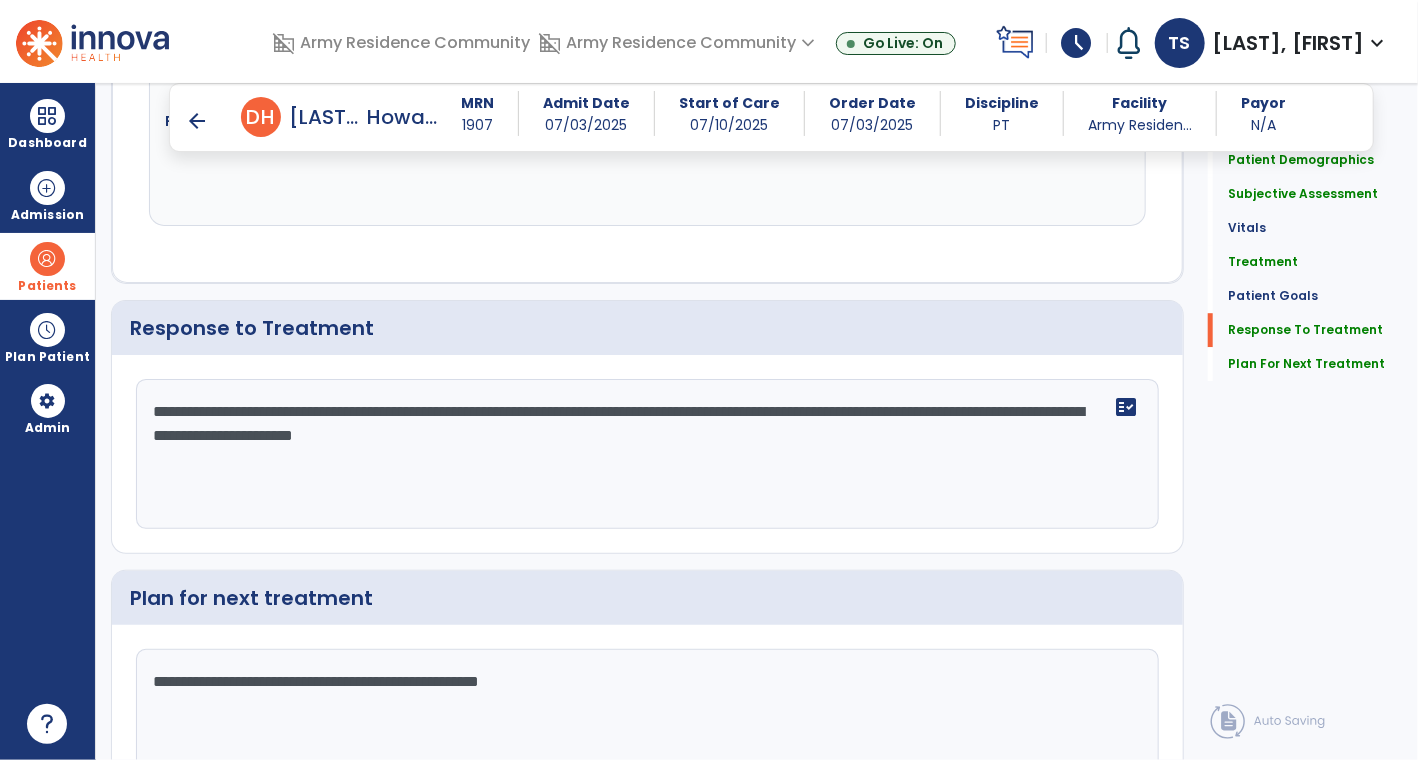 drag, startPoint x: 328, startPoint y: 671, endPoint x: 594, endPoint y: 700, distance: 267.57617 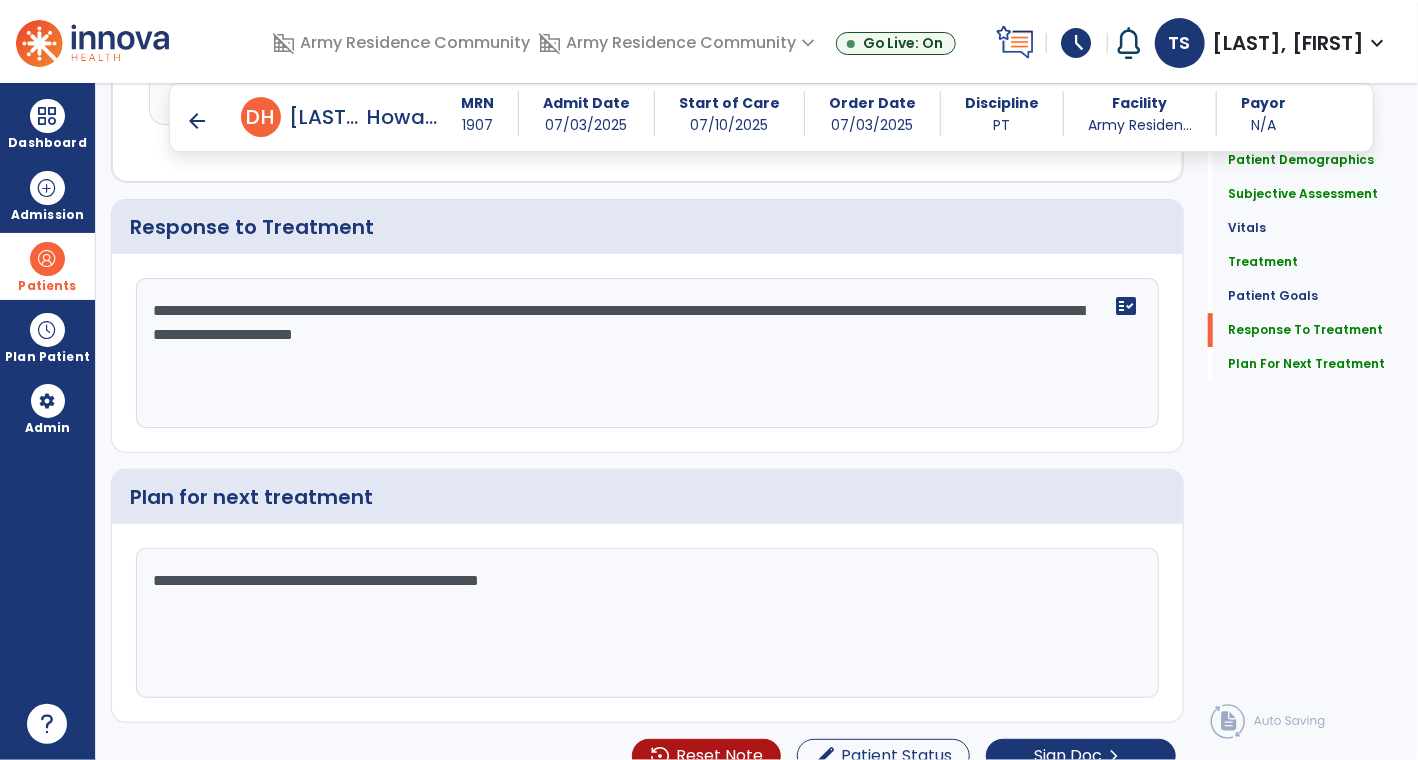 scroll, scrollTop: 2720, scrollLeft: 0, axis: vertical 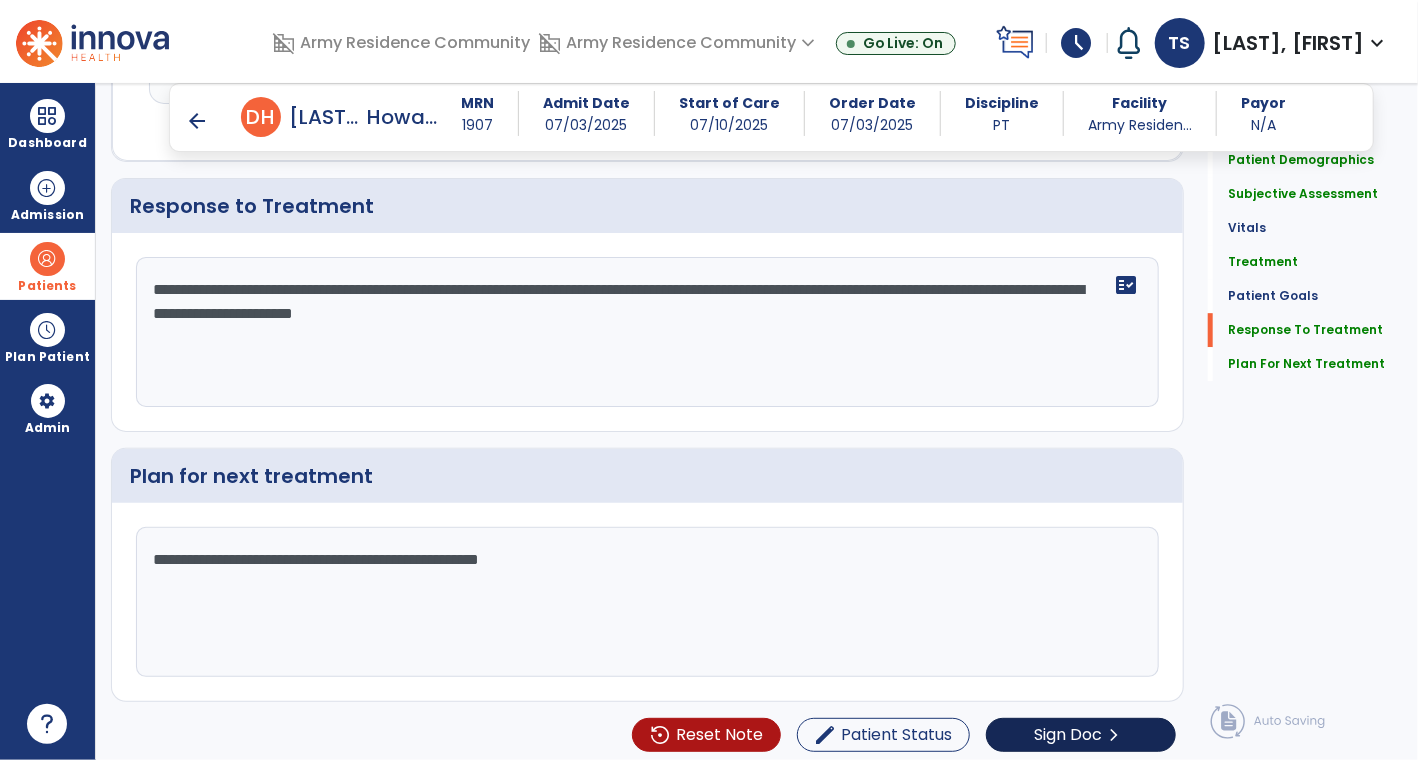 type on "**********" 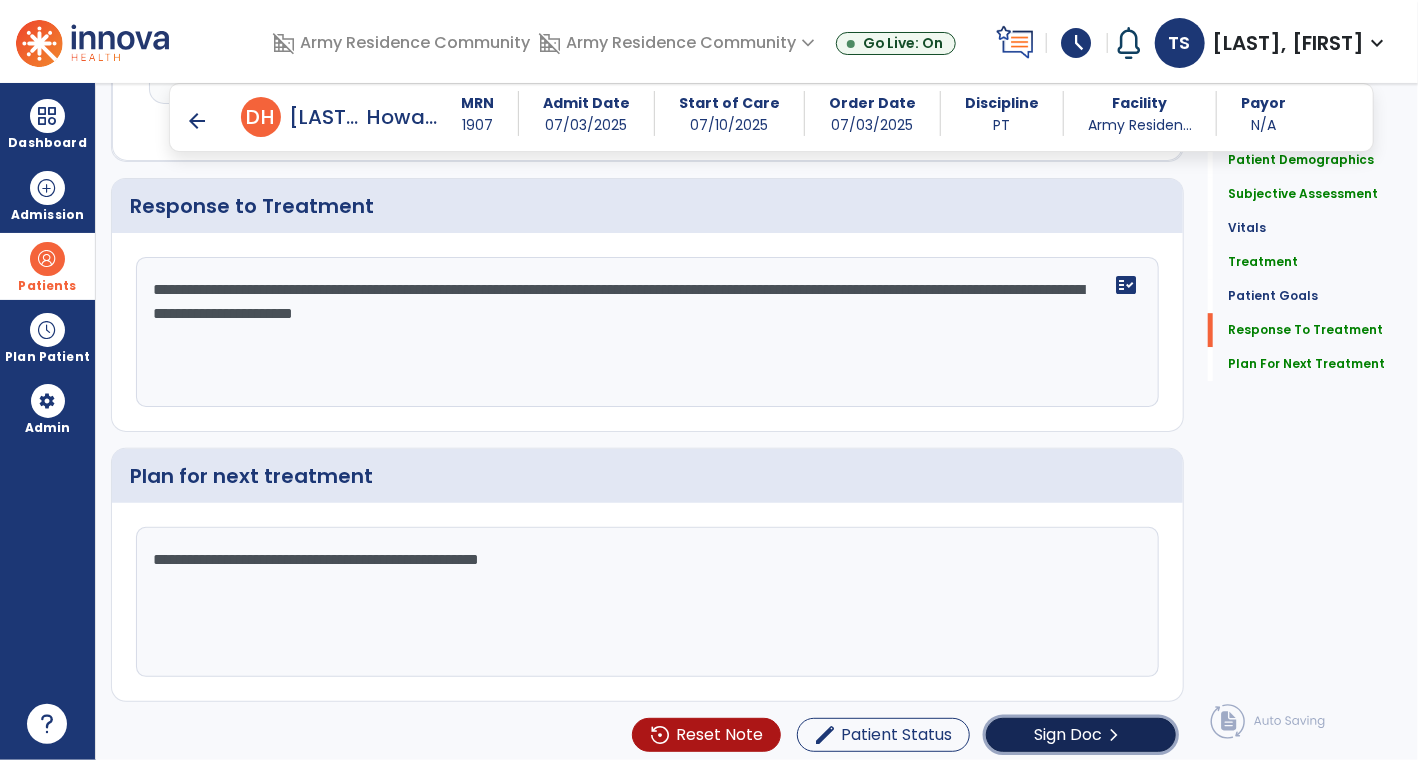 click on "Sign Doc  chevron_right" 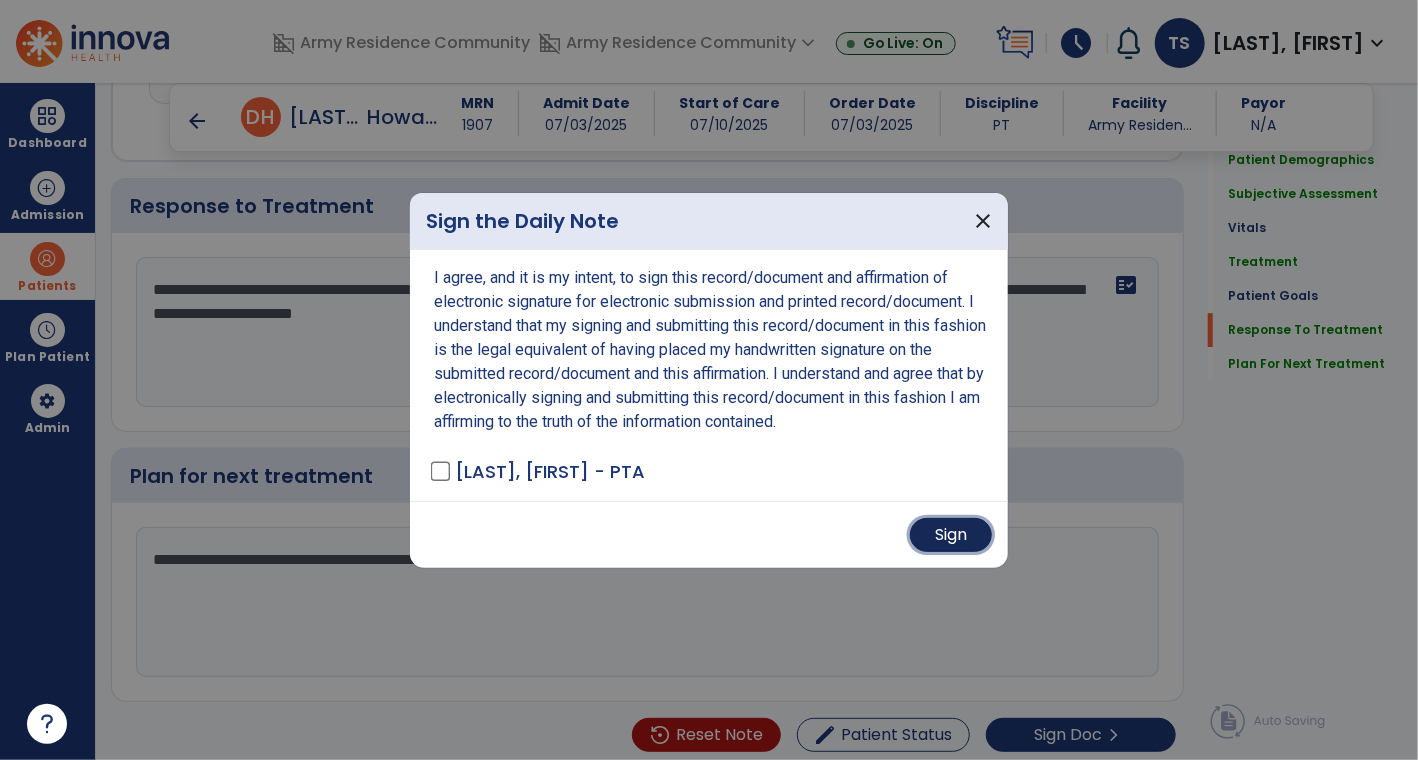 click on "Sign" at bounding box center [951, 535] 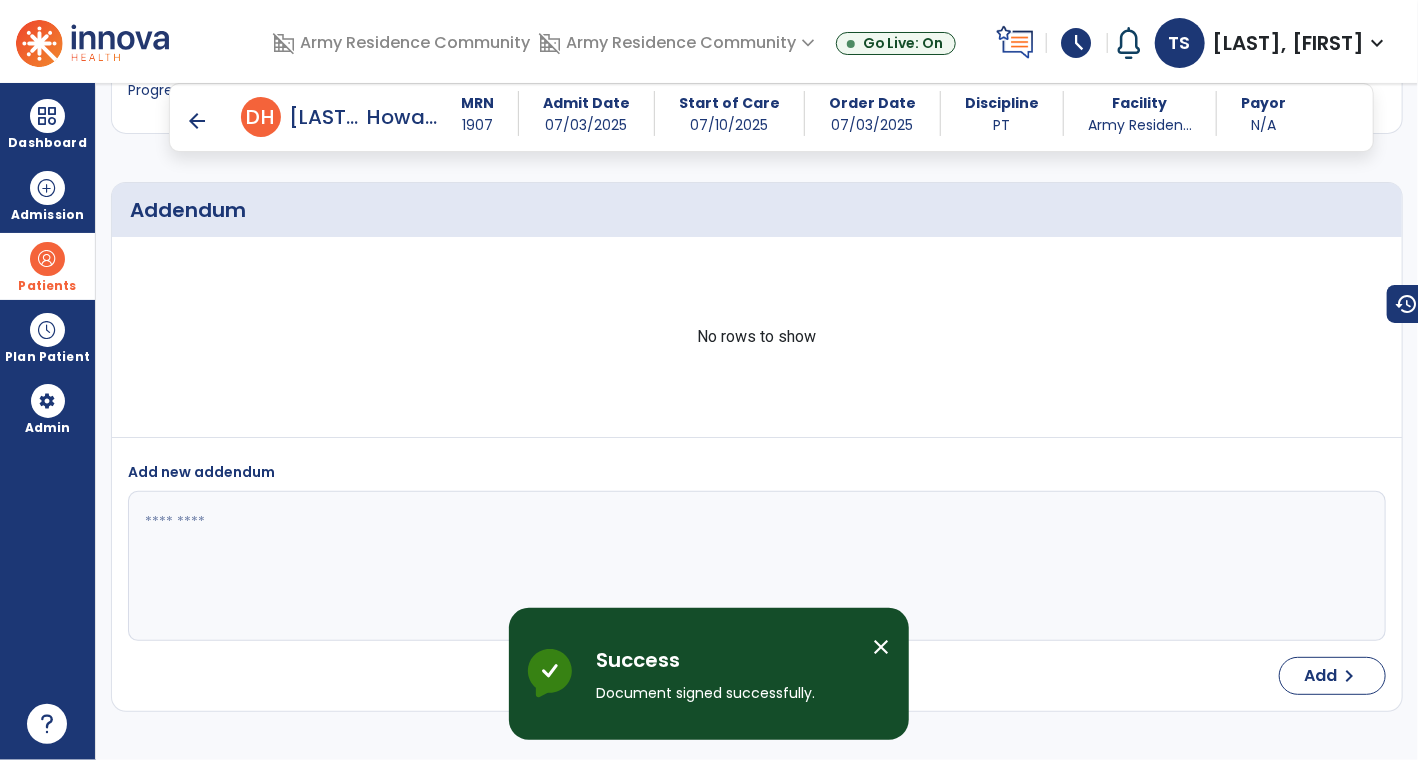 scroll, scrollTop: 3514, scrollLeft: 0, axis: vertical 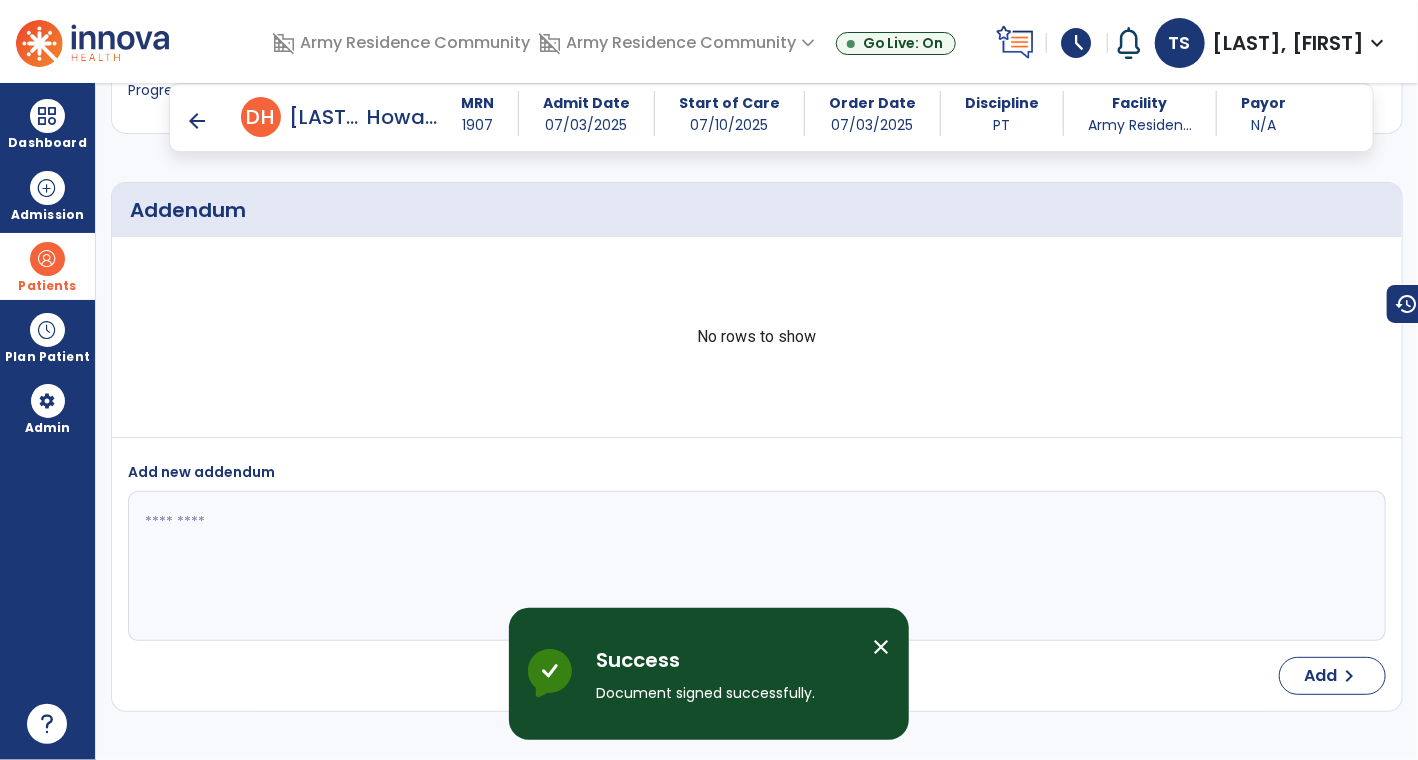 click at bounding box center [47, 259] 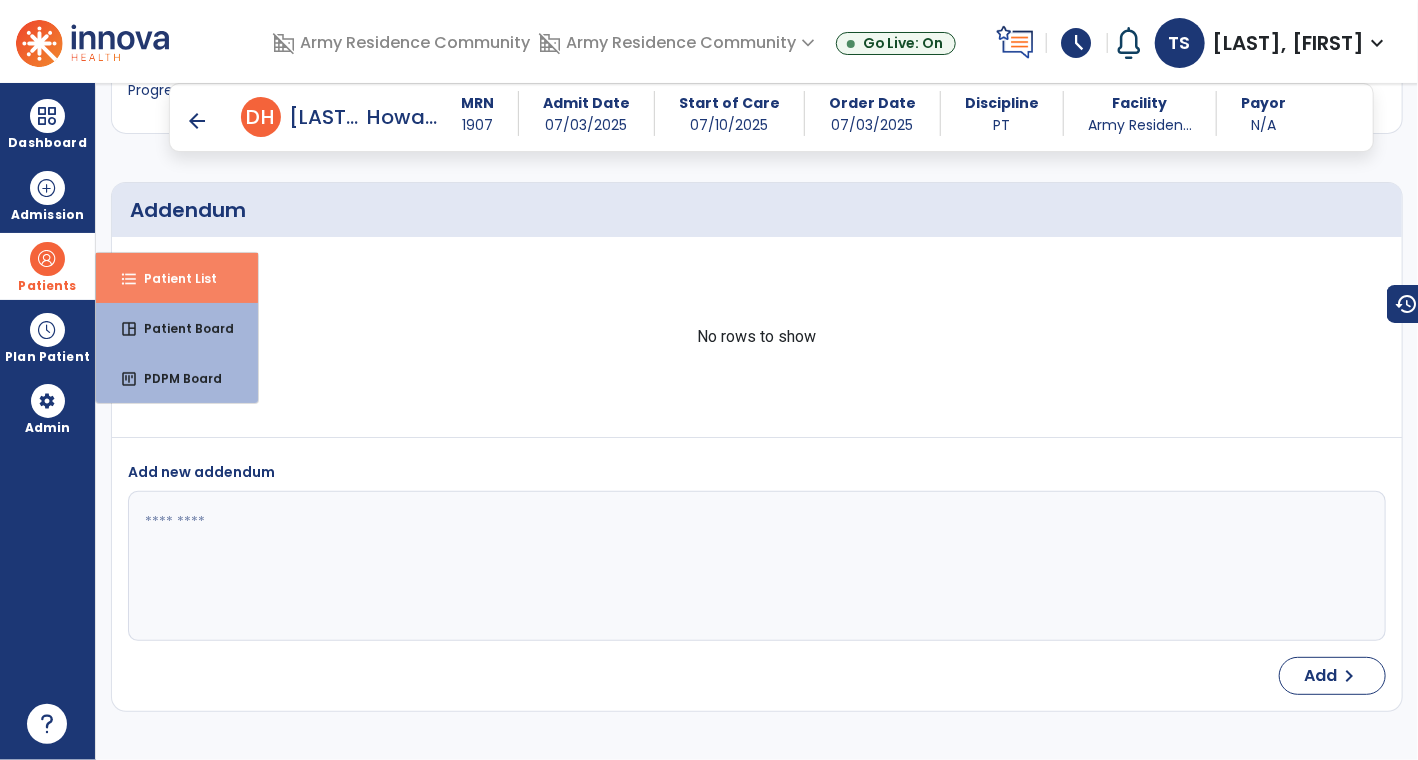 click on "Patient List" at bounding box center (172, 278) 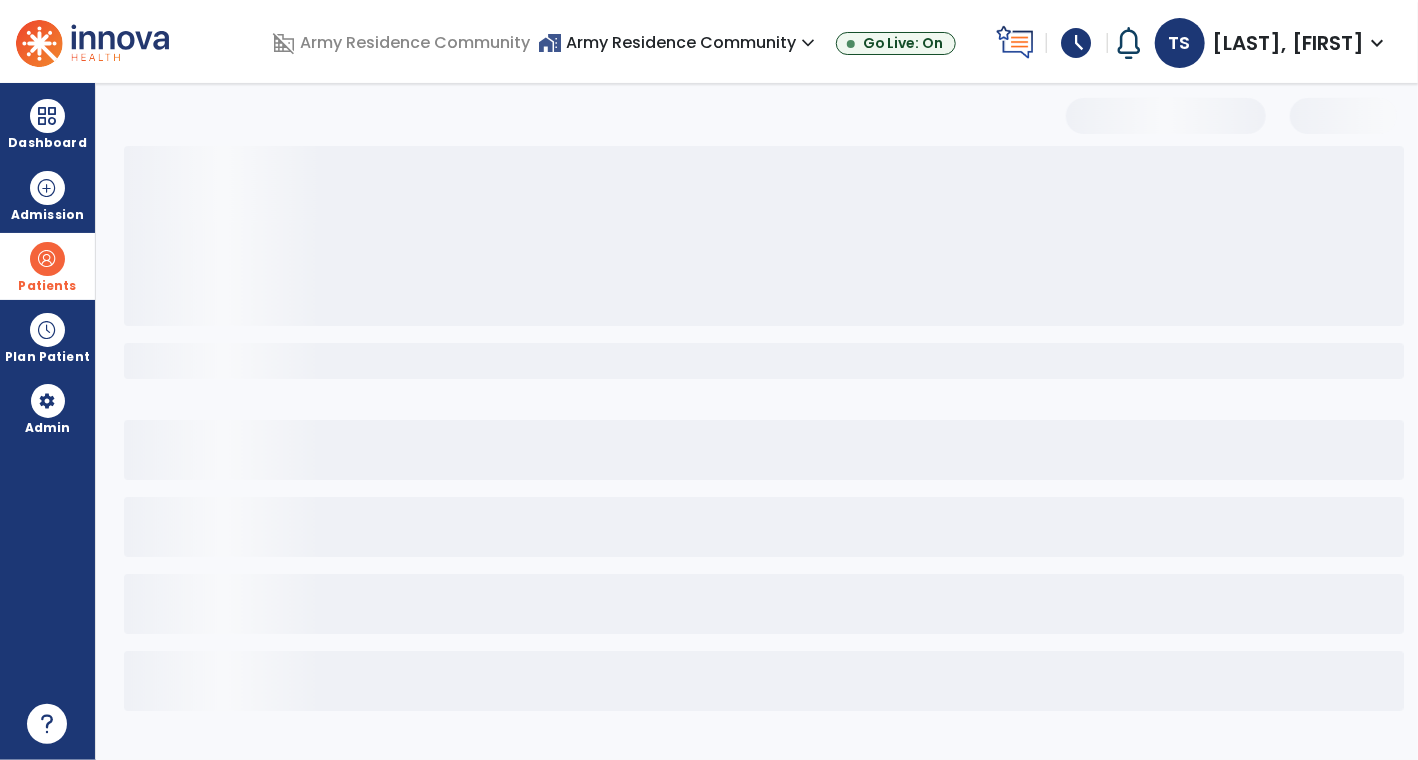 scroll, scrollTop: 0, scrollLeft: 0, axis: both 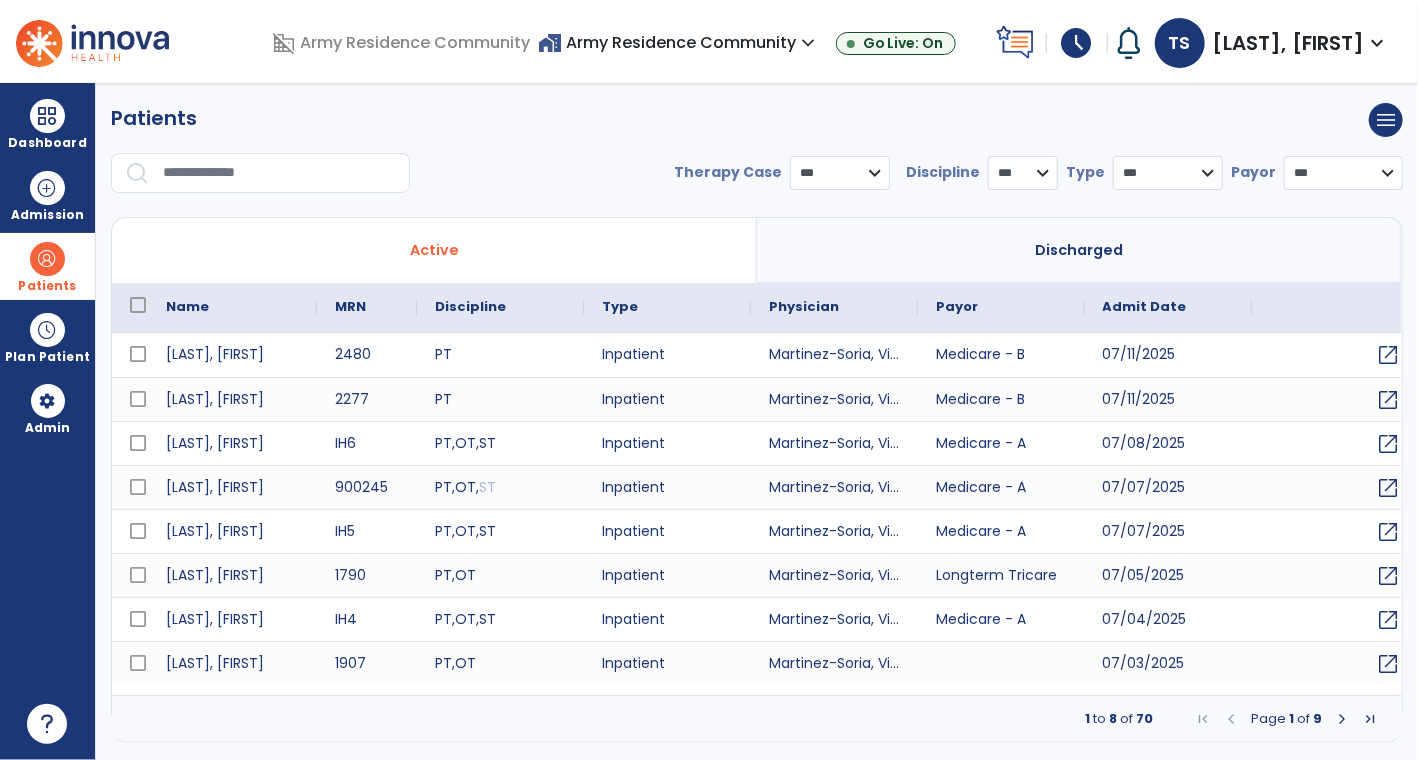 click at bounding box center (279, 173) 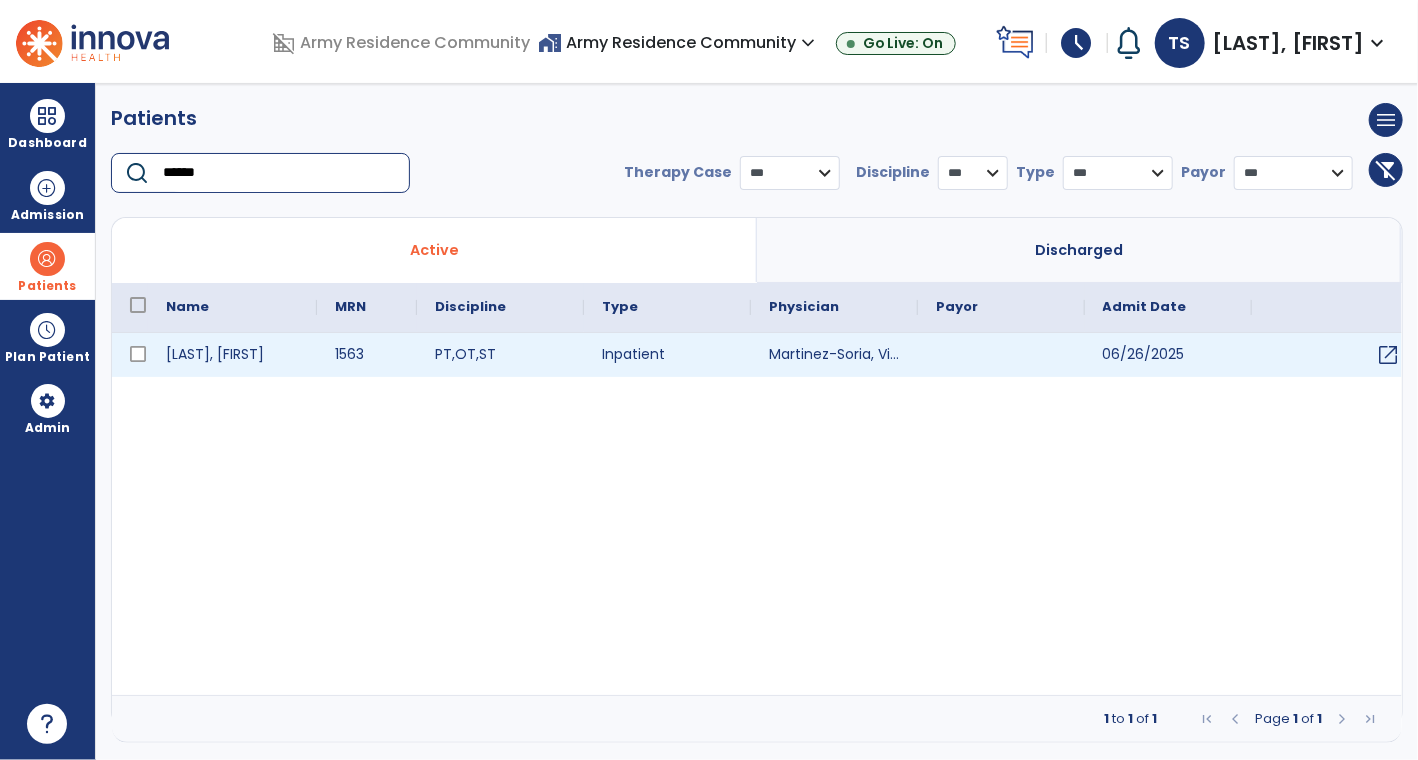 type on "******" 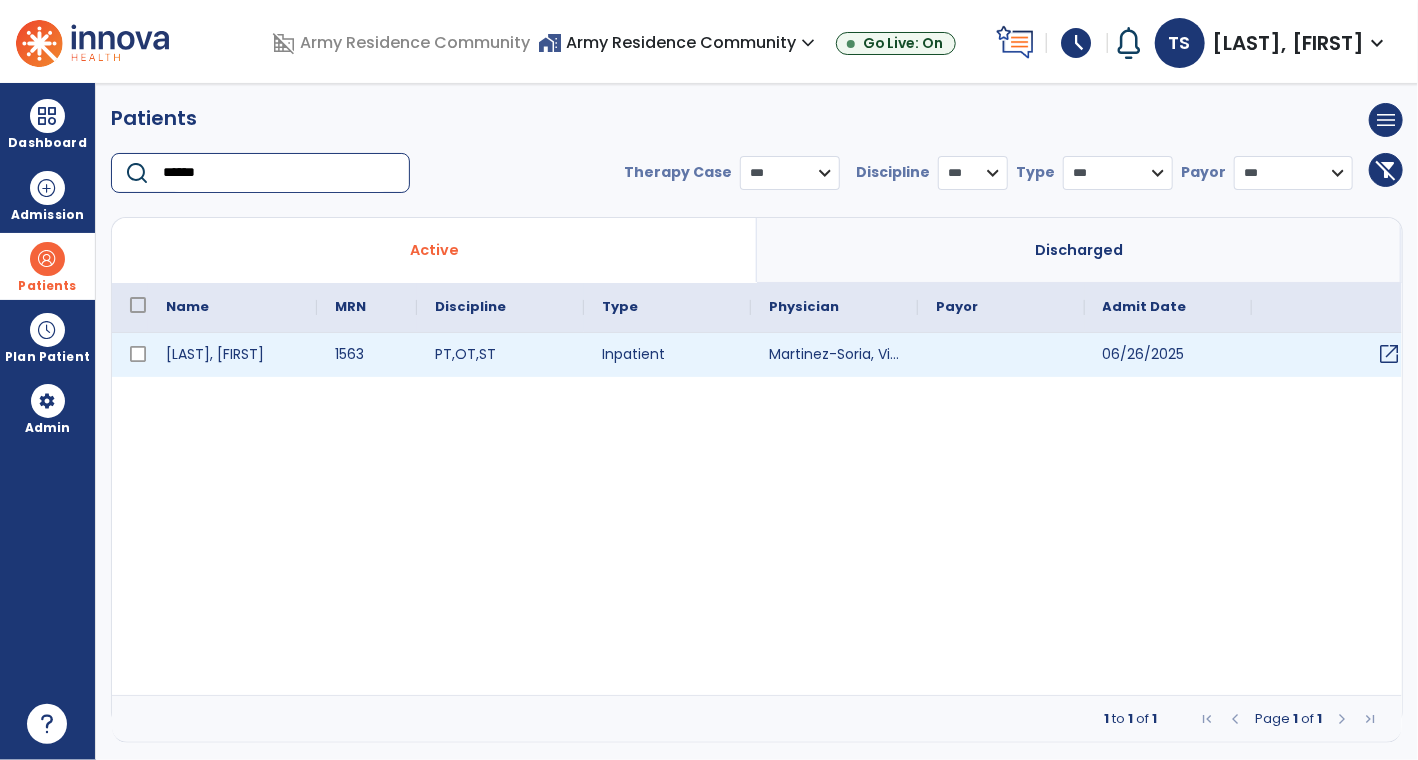 click on "open_in_new" at bounding box center (1390, 354) 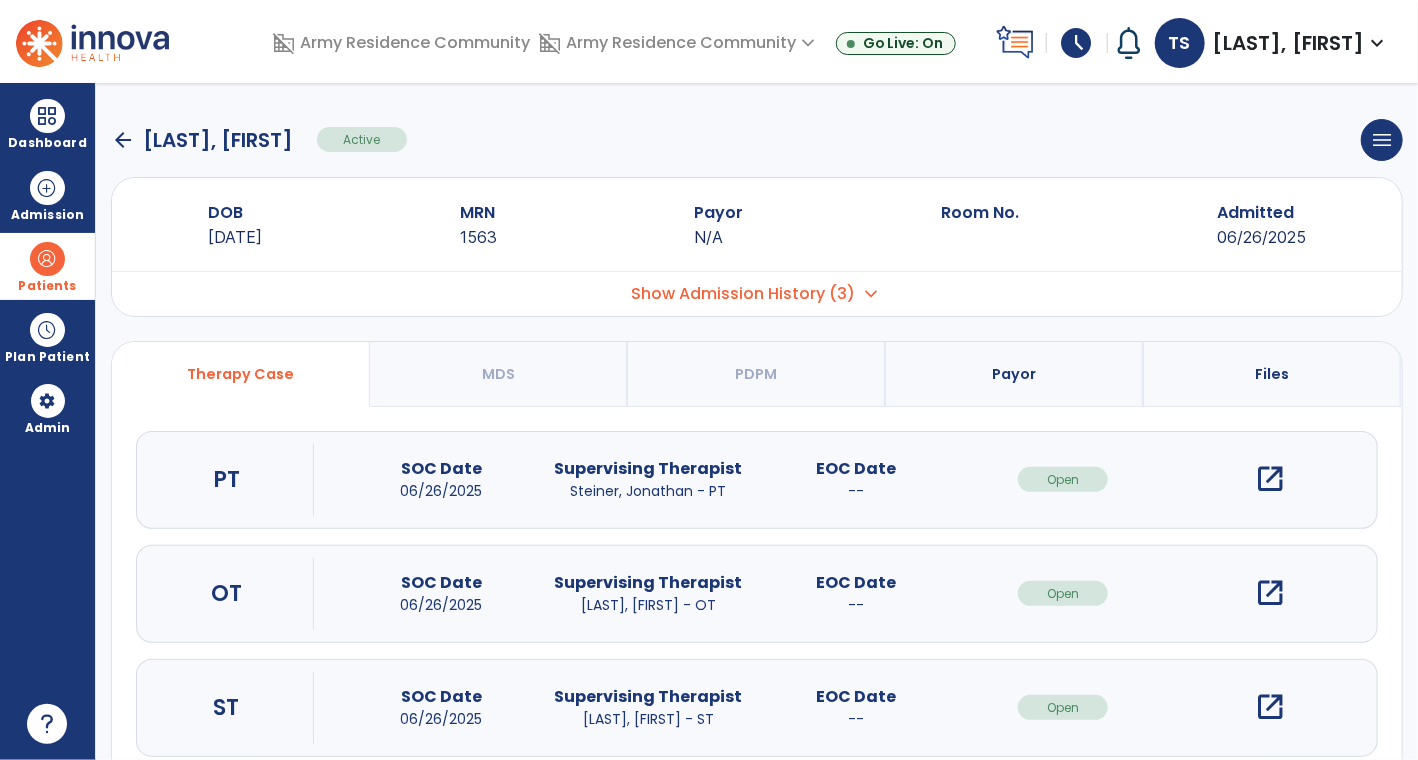 click on "open_in_new" at bounding box center [1270, 479] 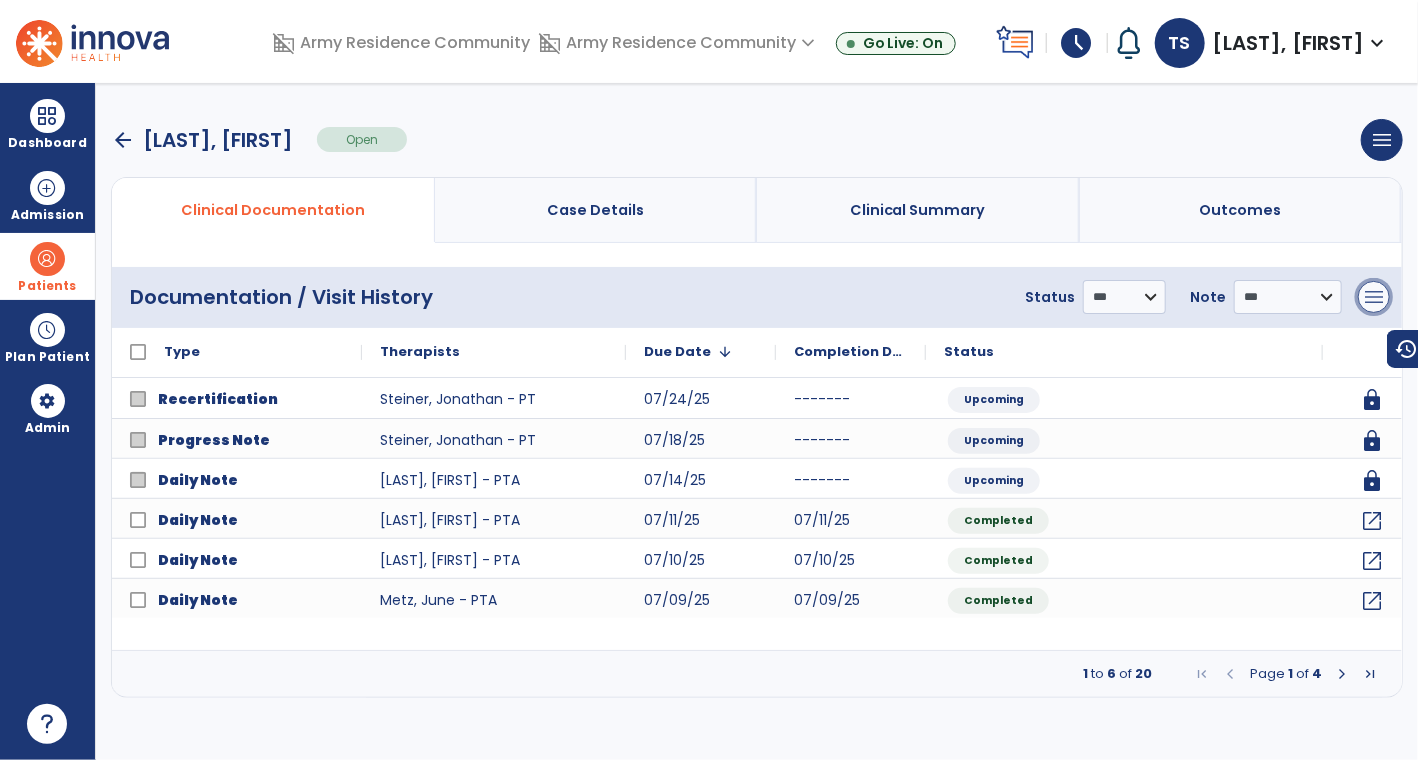 click on "menu" at bounding box center [1374, 297] 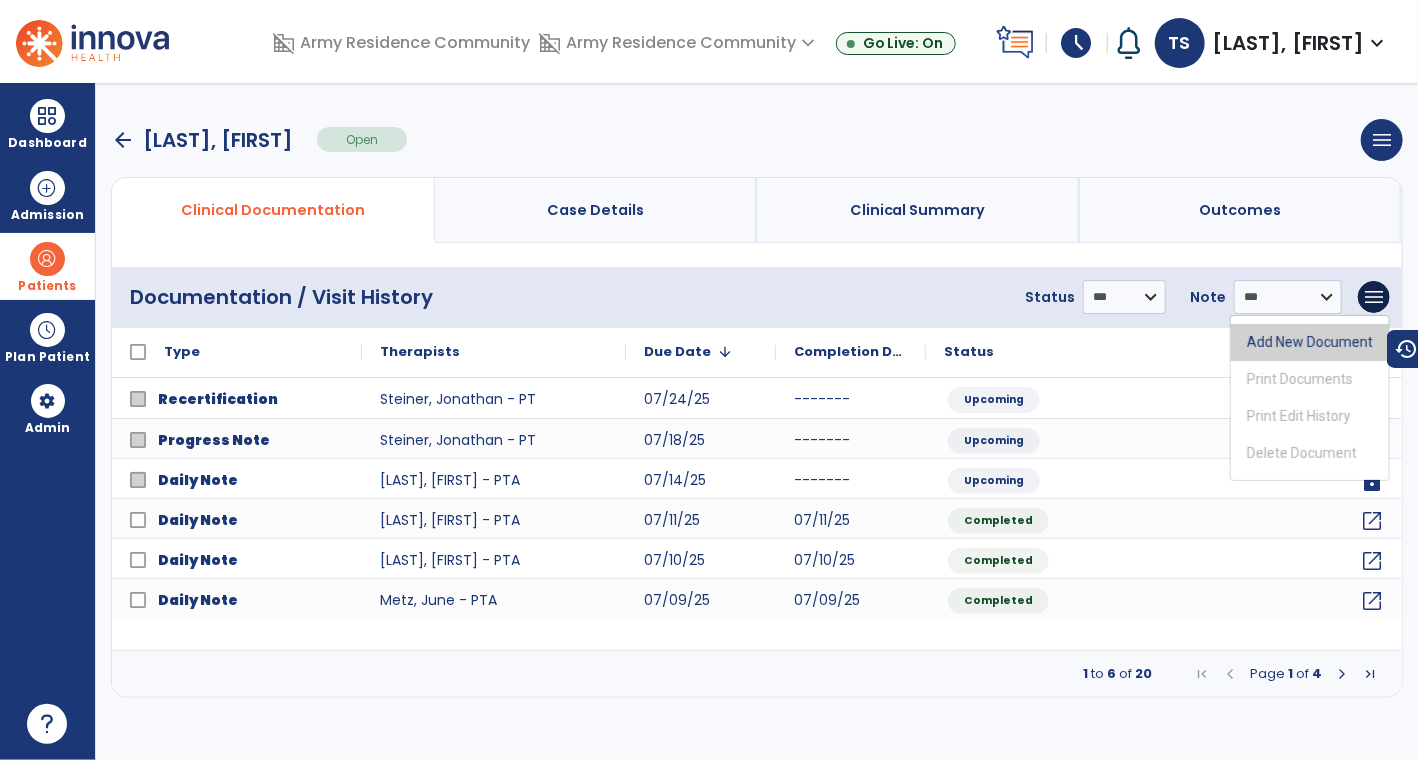 click on "Add New Document" at bounding box center (1310, 342) 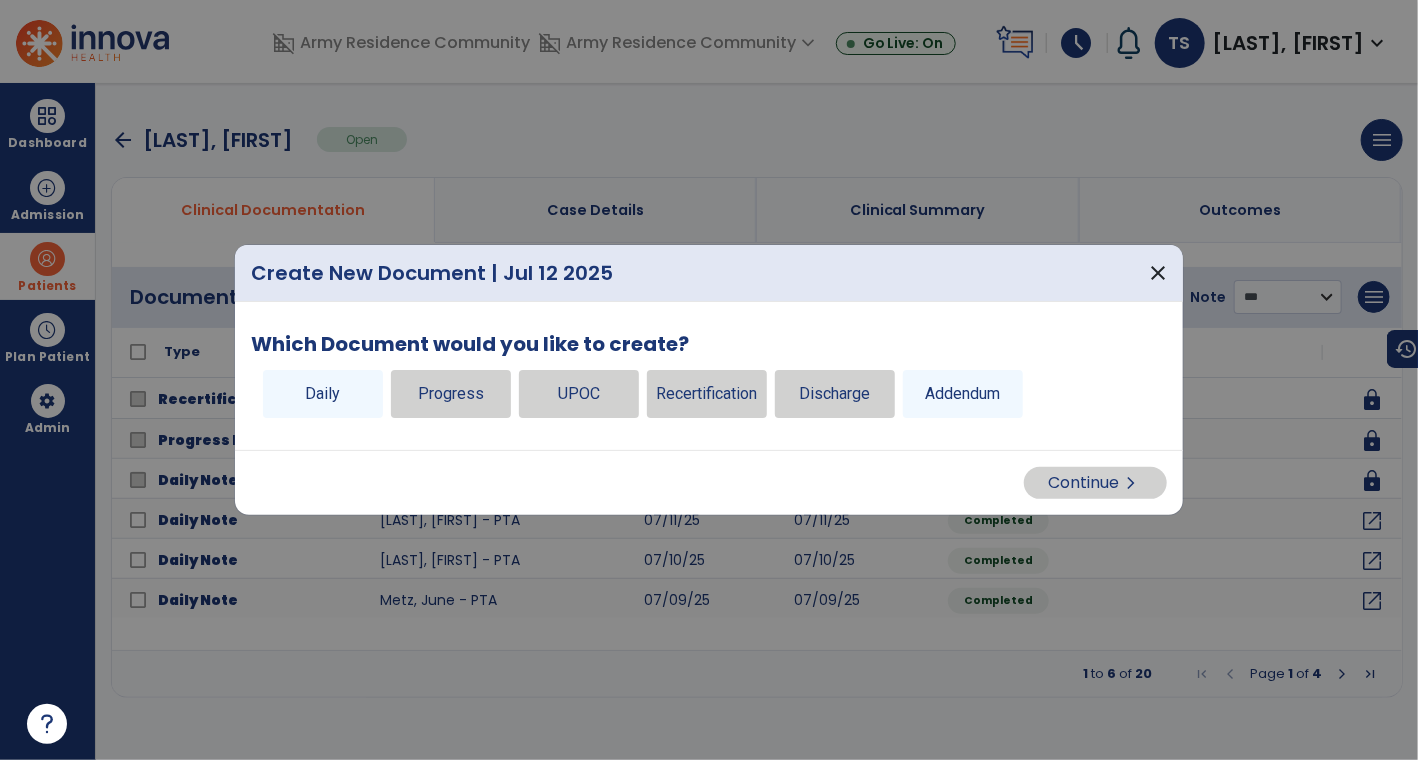 drag, startPoint x: 314, startPoint y: 391, endPoint x: 1120, endPoint y: 515, distance: 815.48267 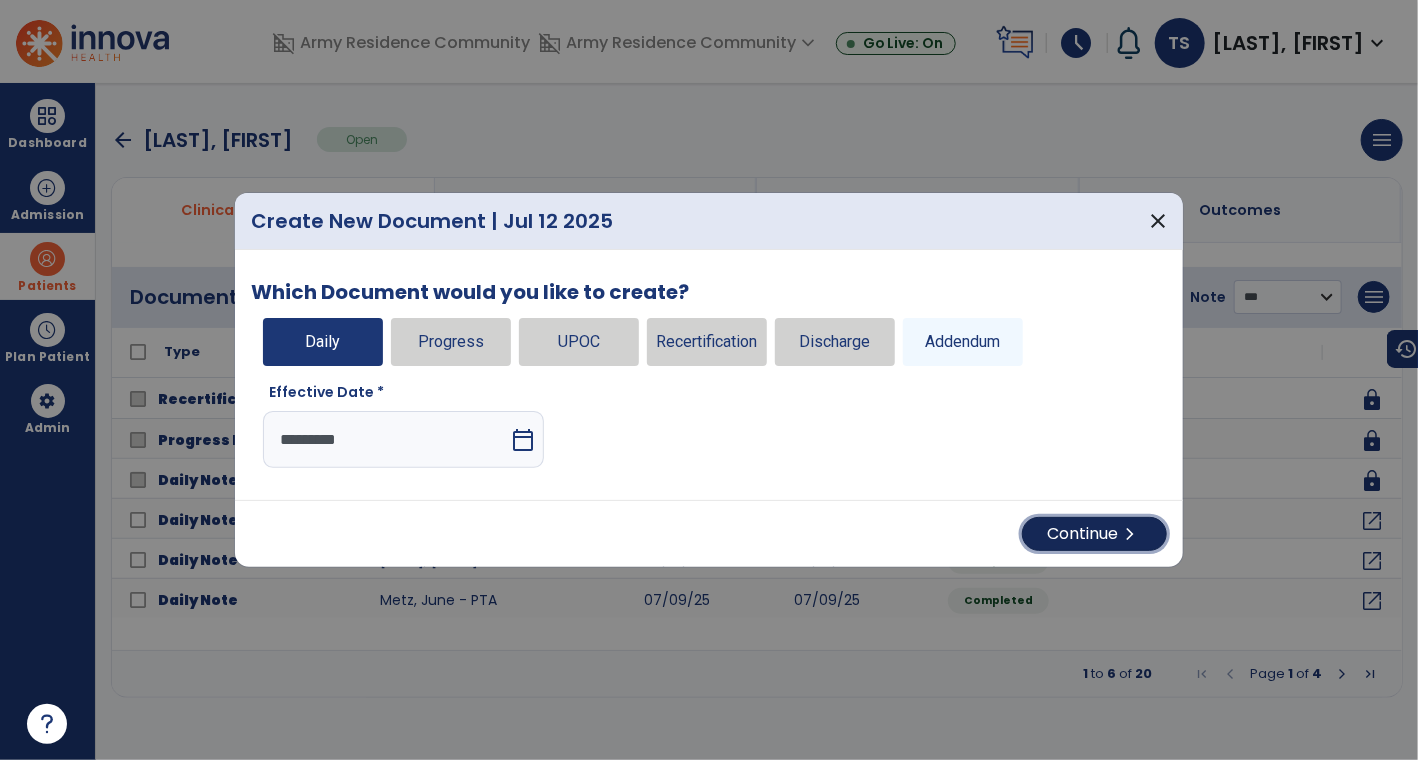click on "Continue   chevron_right" at bounding box center [1094, 534] 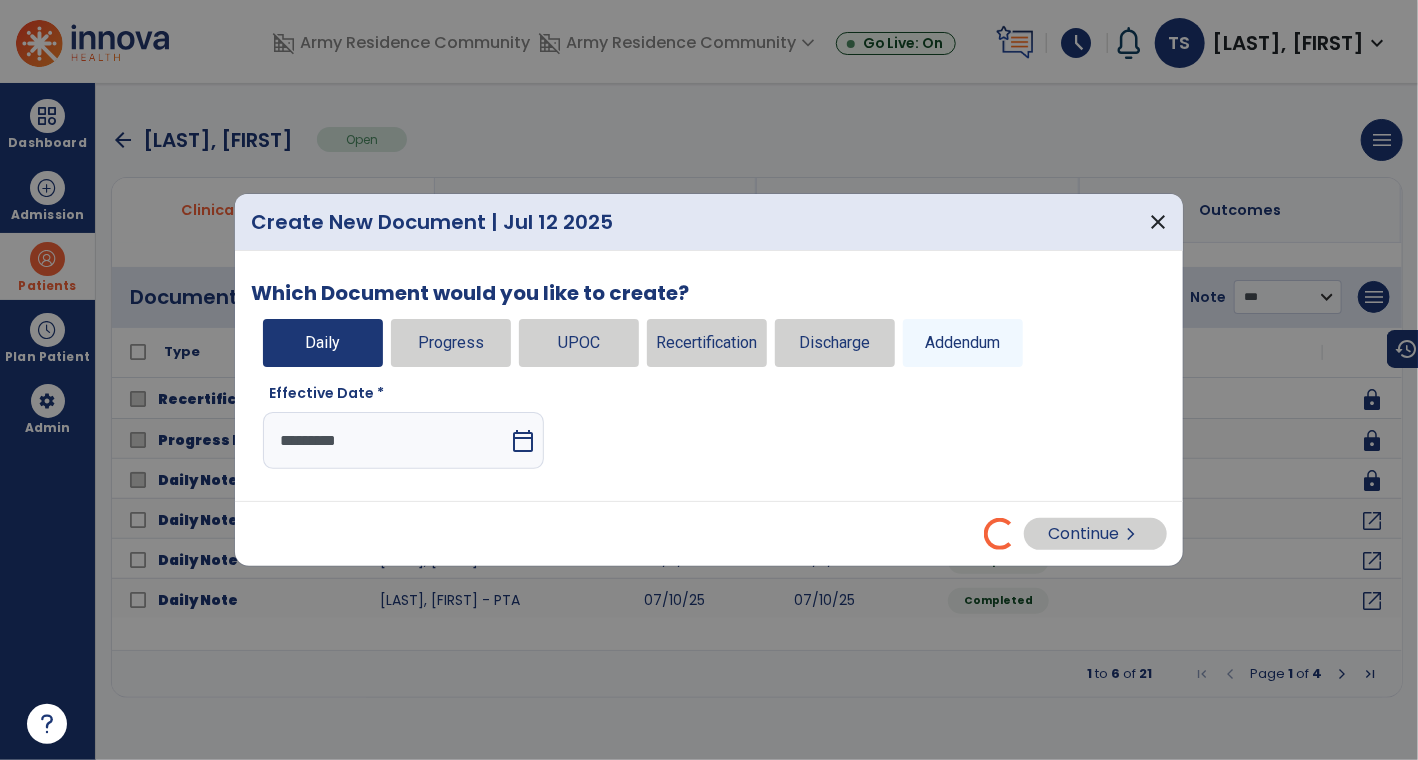 select on "*" 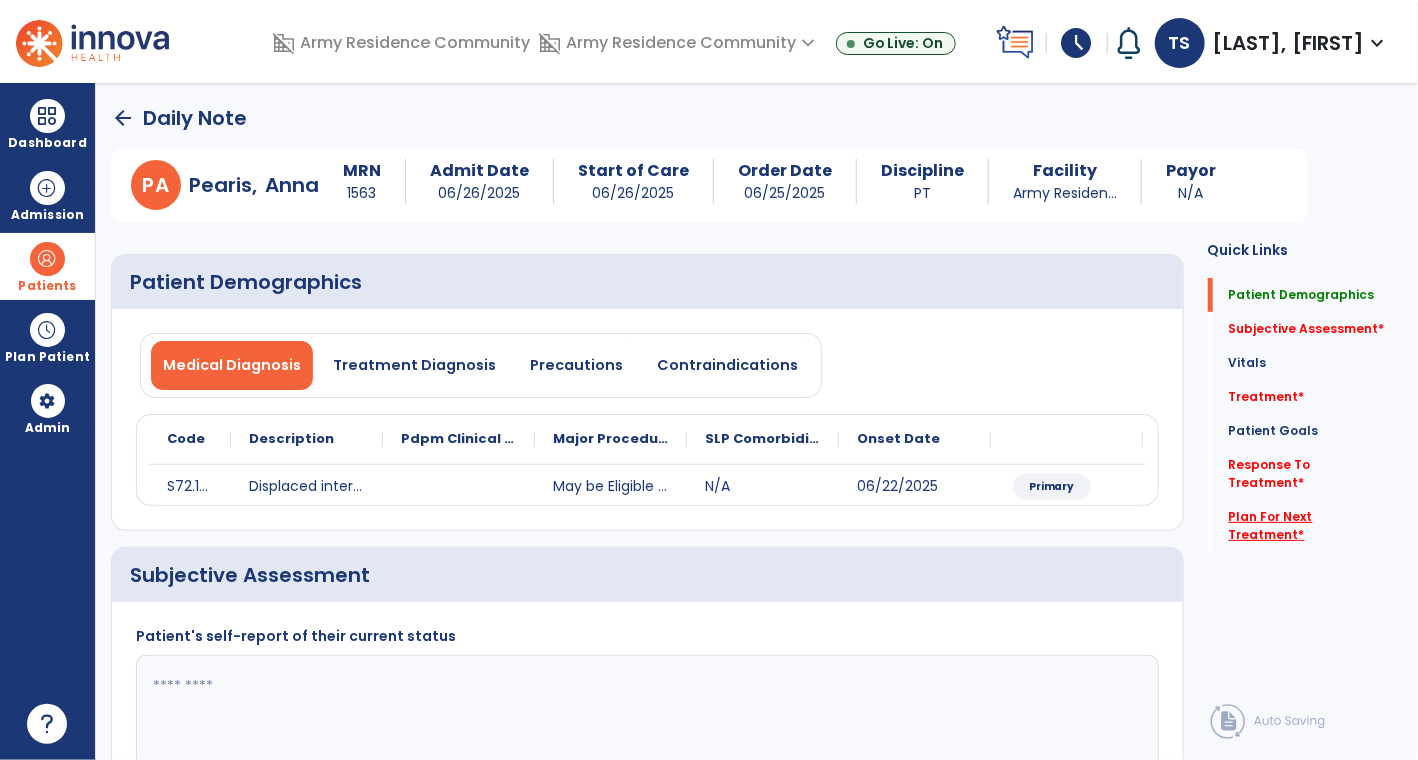click on "Plan For Next Treatment   *" 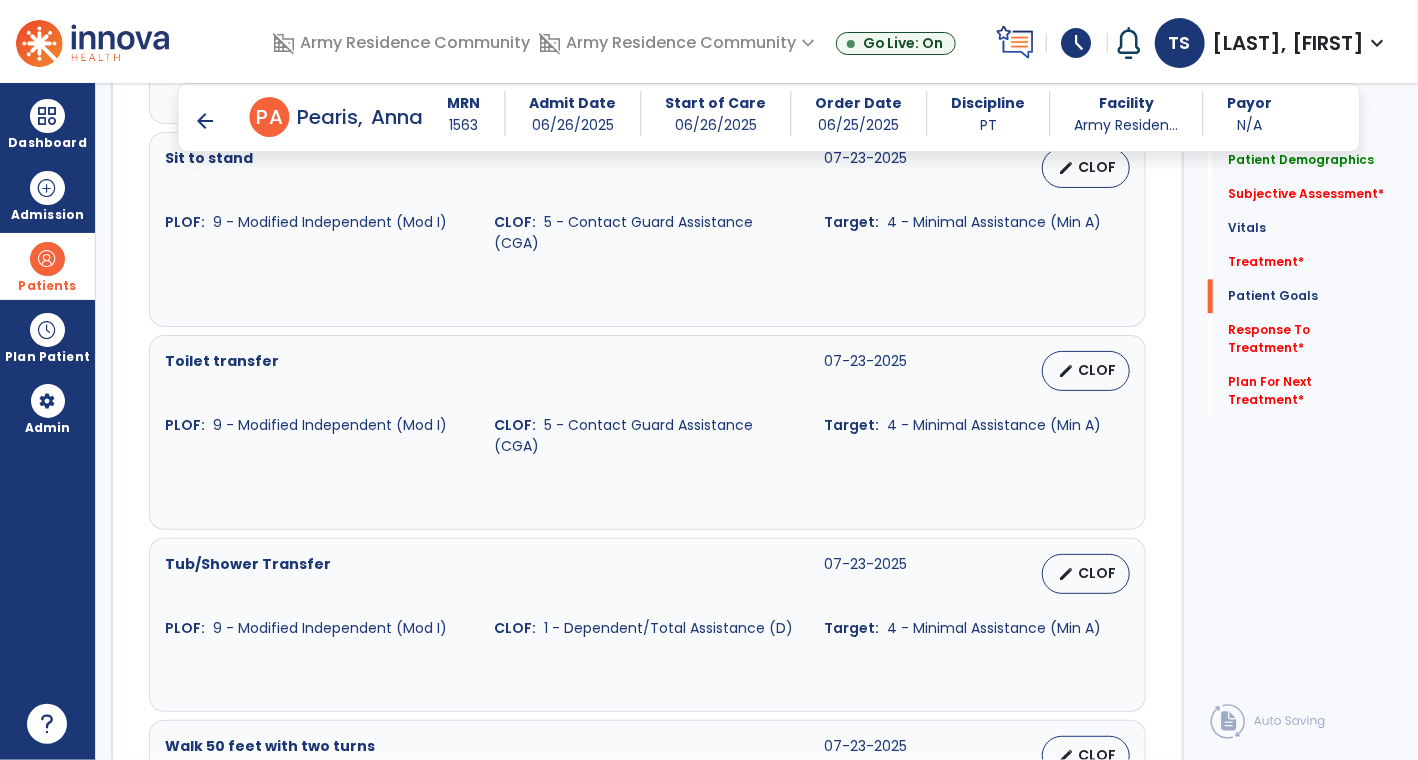 scroll, scrollTop: 2788, scrollLeft: 0, axis: vertical 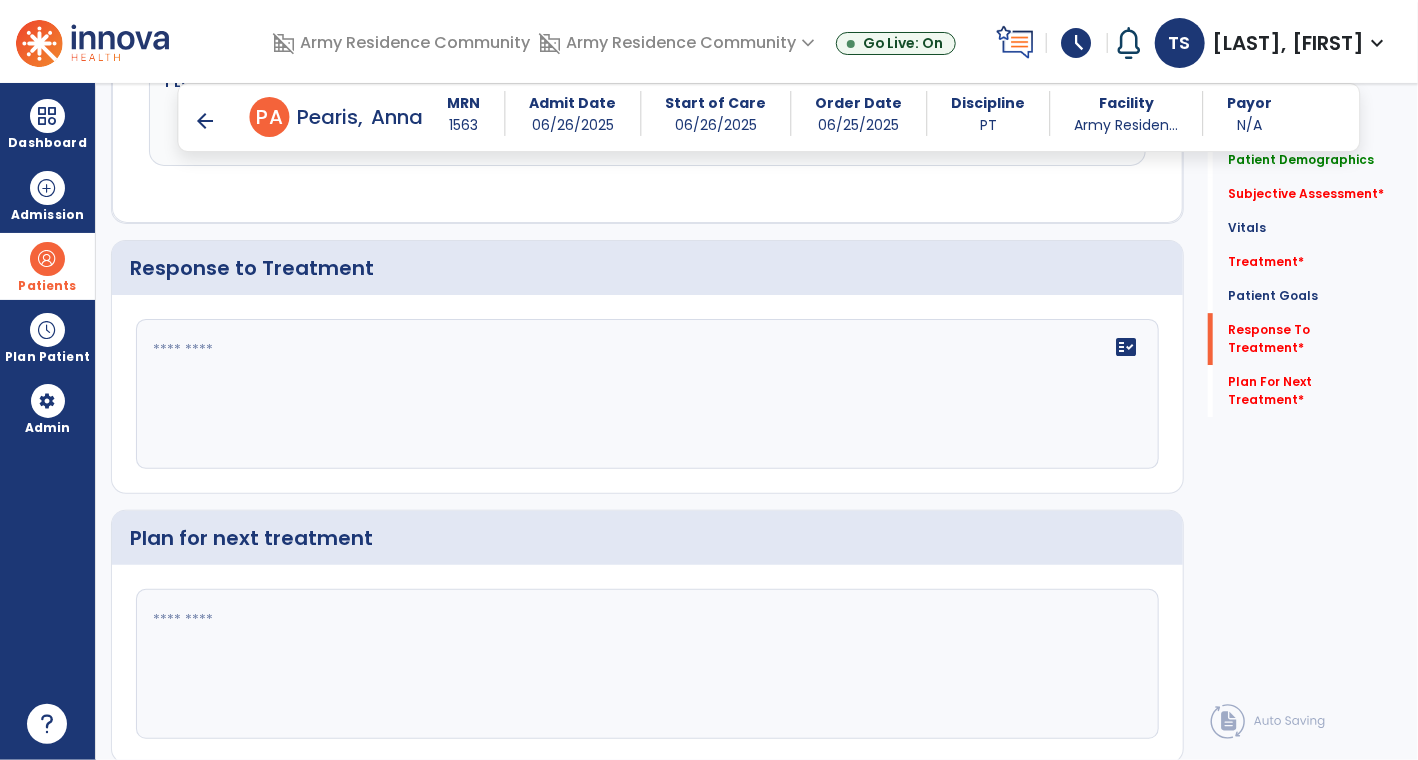 click 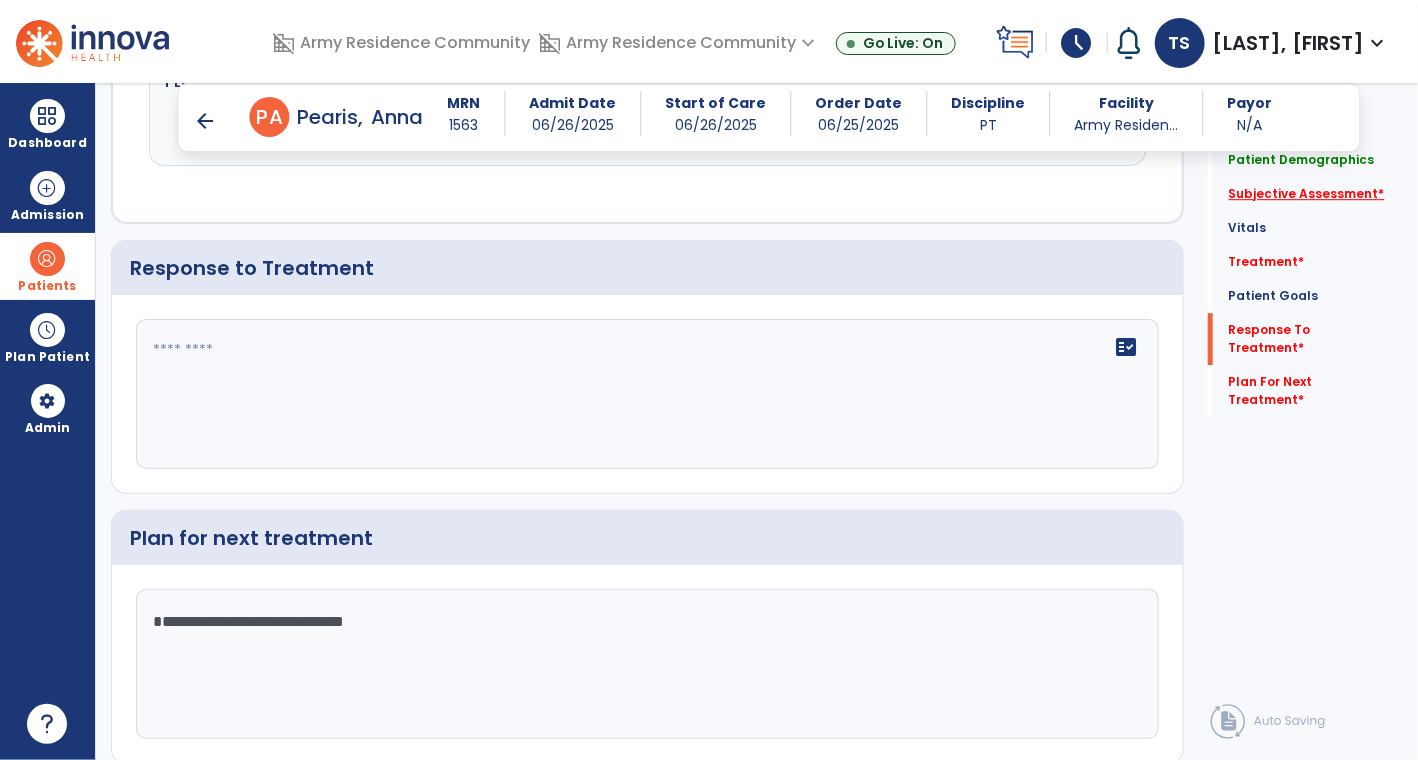 type on "**********" 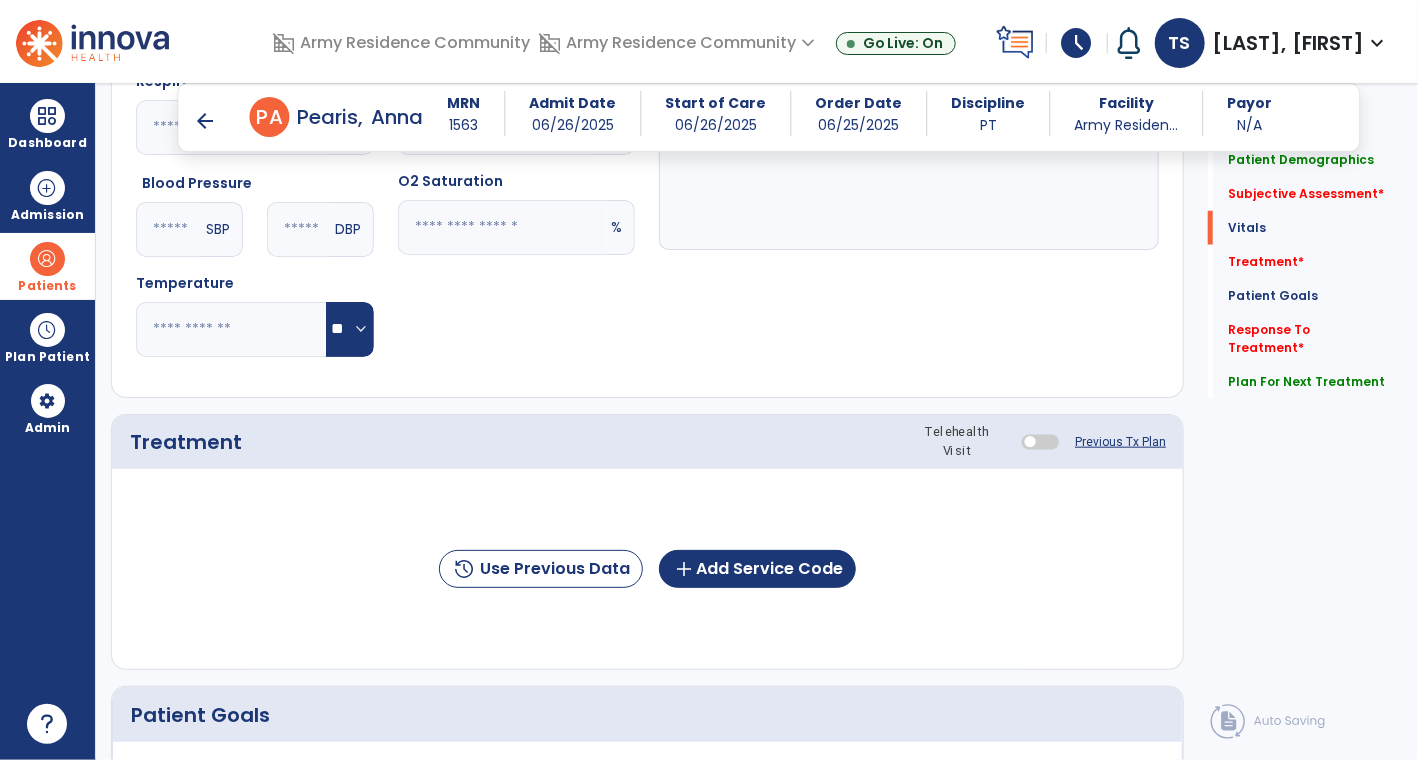 scroll, scrollTop: 246, scrollLeft: 0, axis: vertical 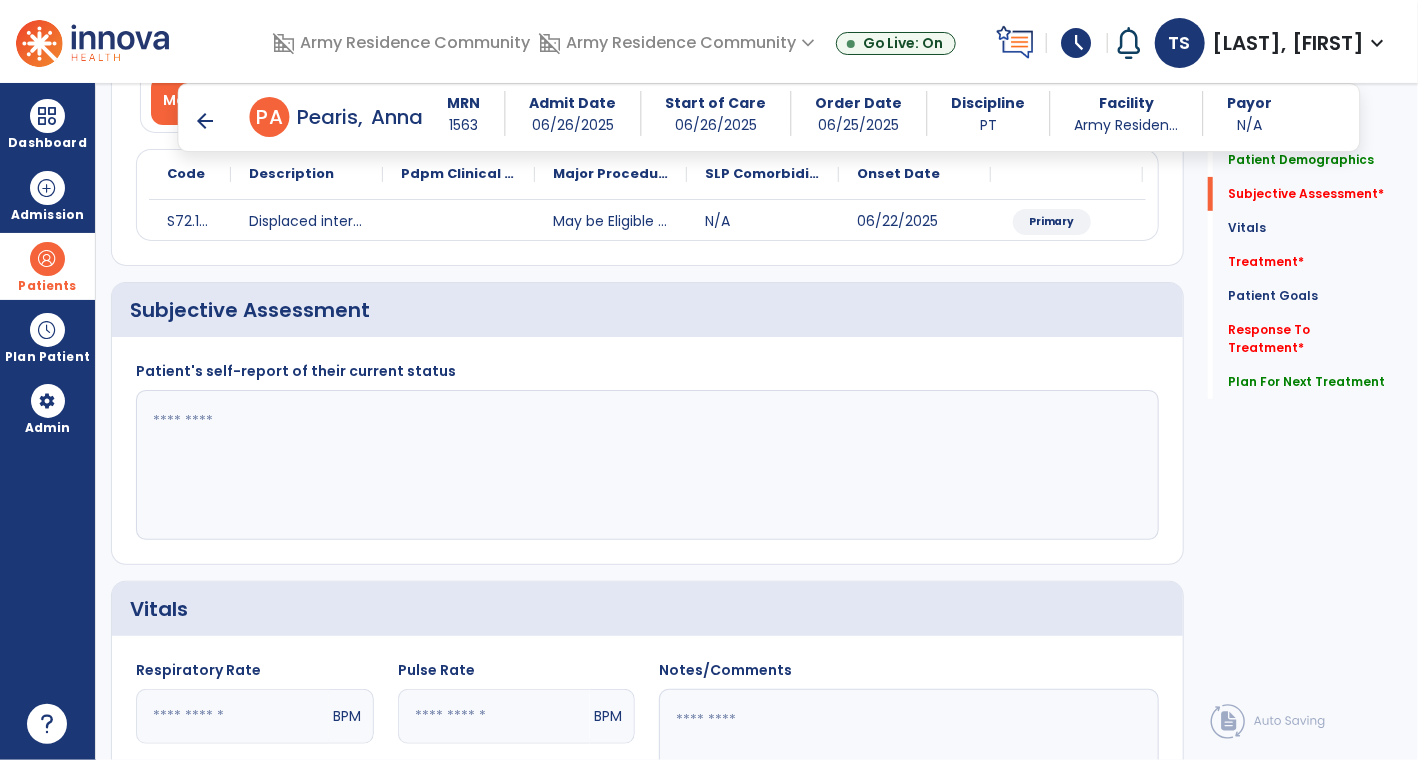click 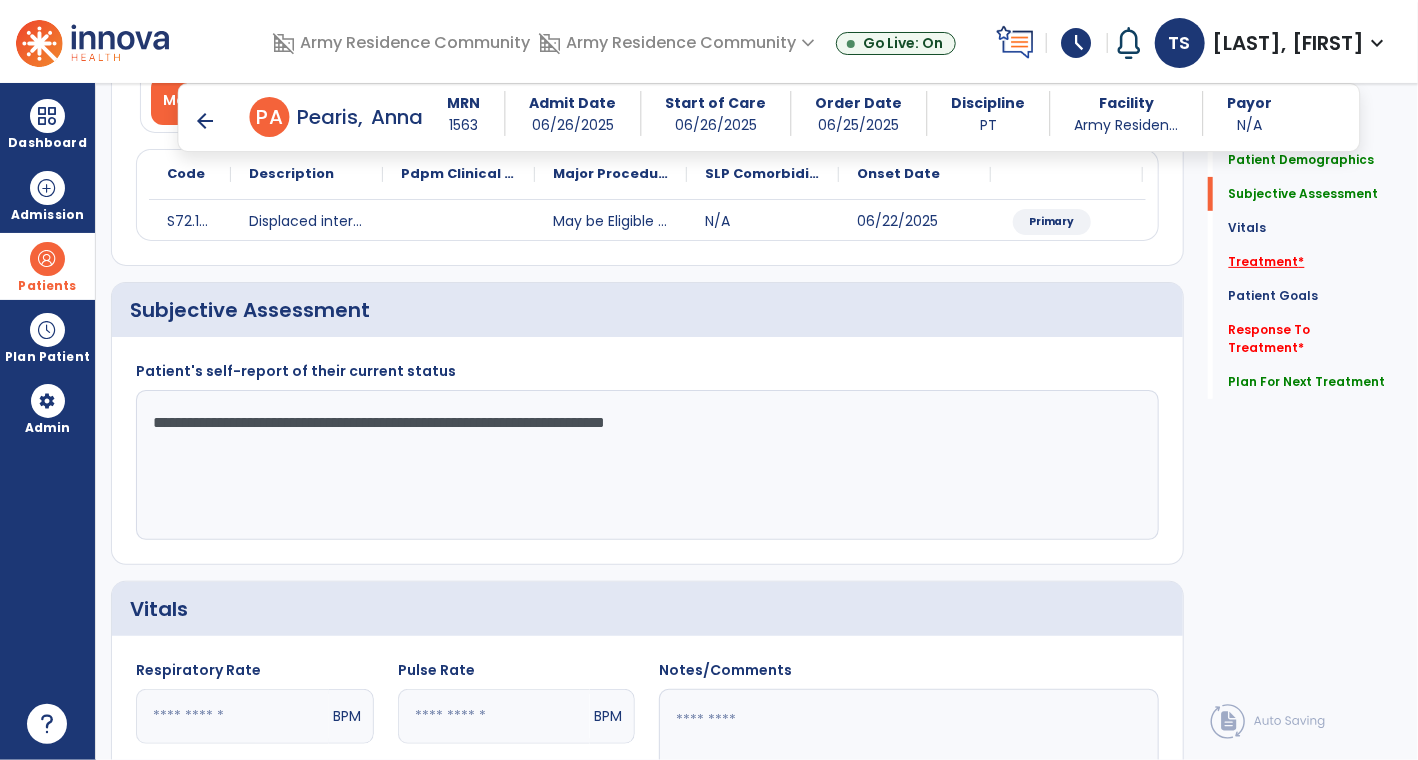 type on "**********" 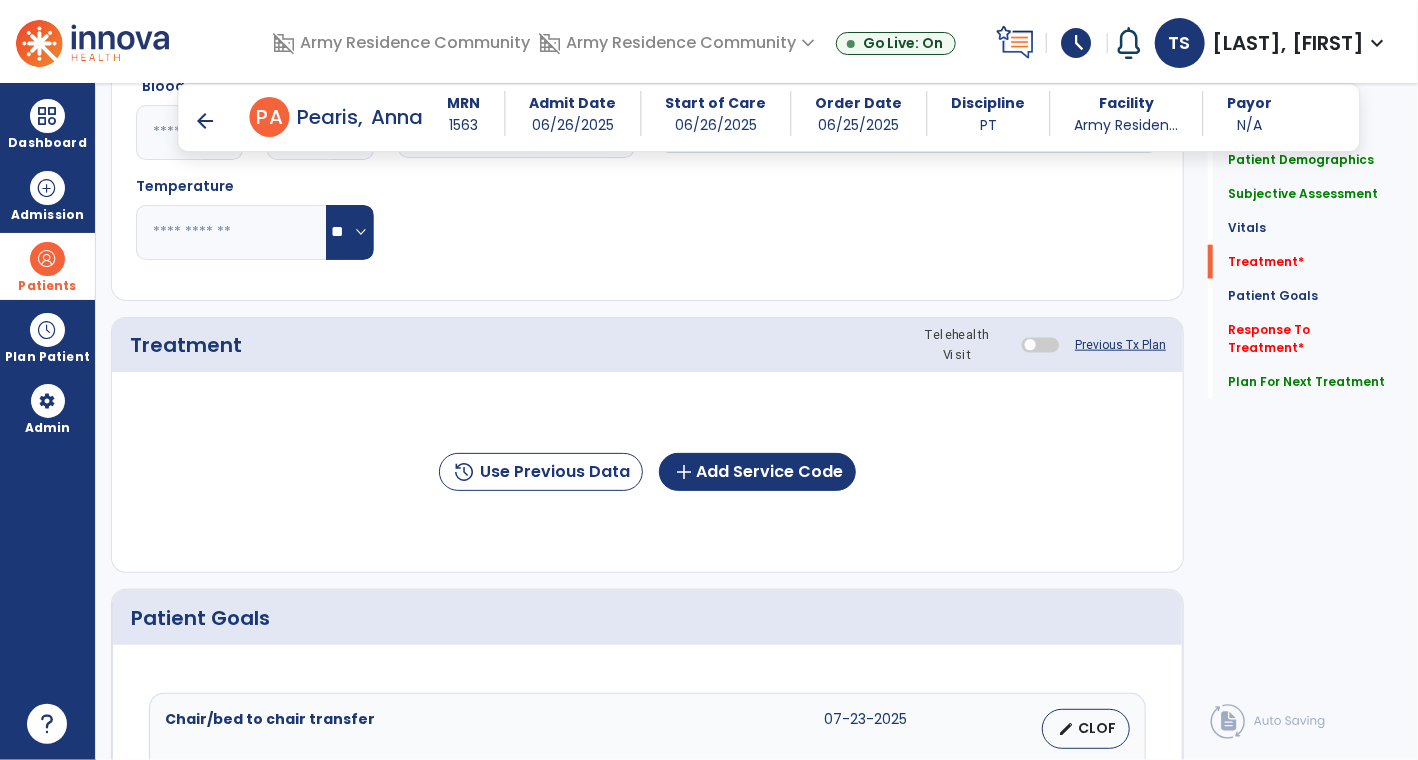 scroll, scrollTop: 954, scrollLeft: 0, axis: vertical 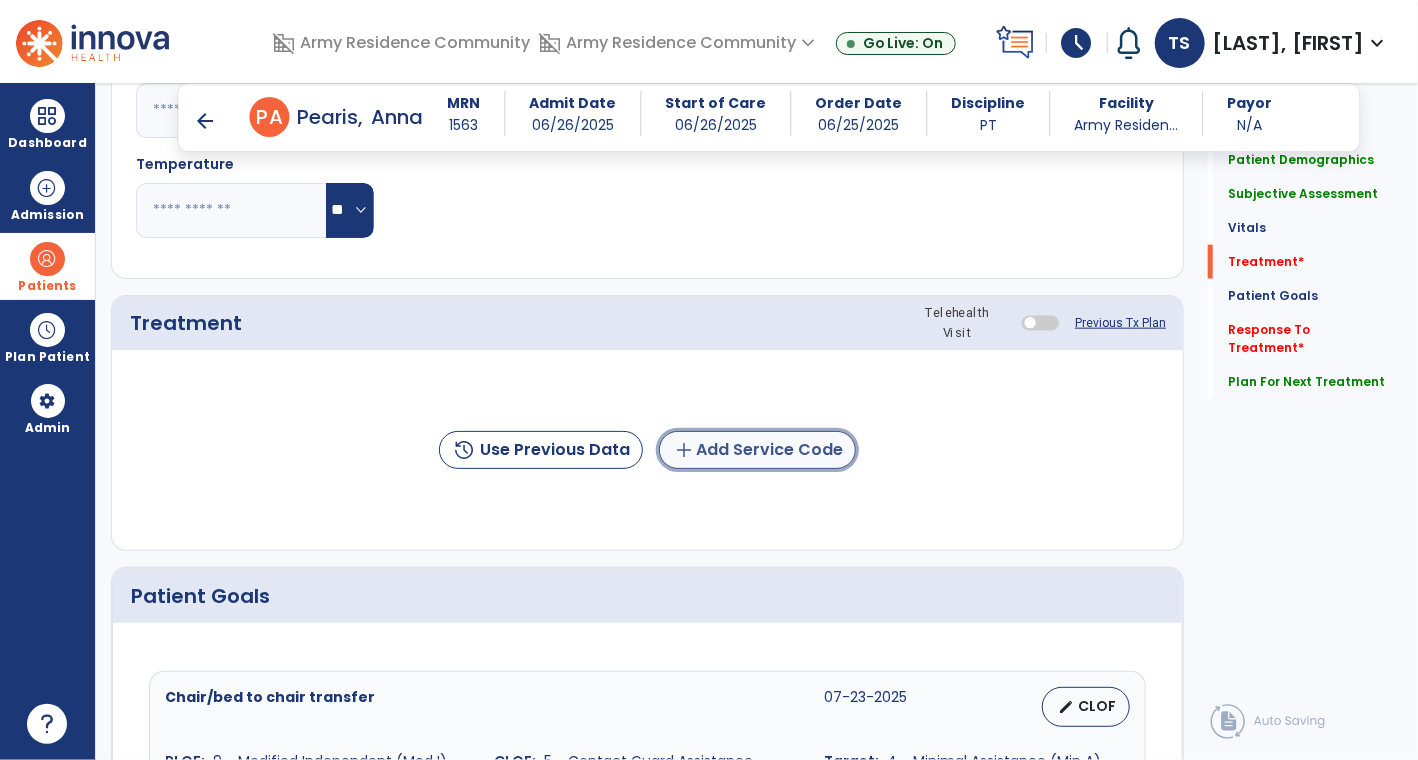 click on "add  Add Service Code" 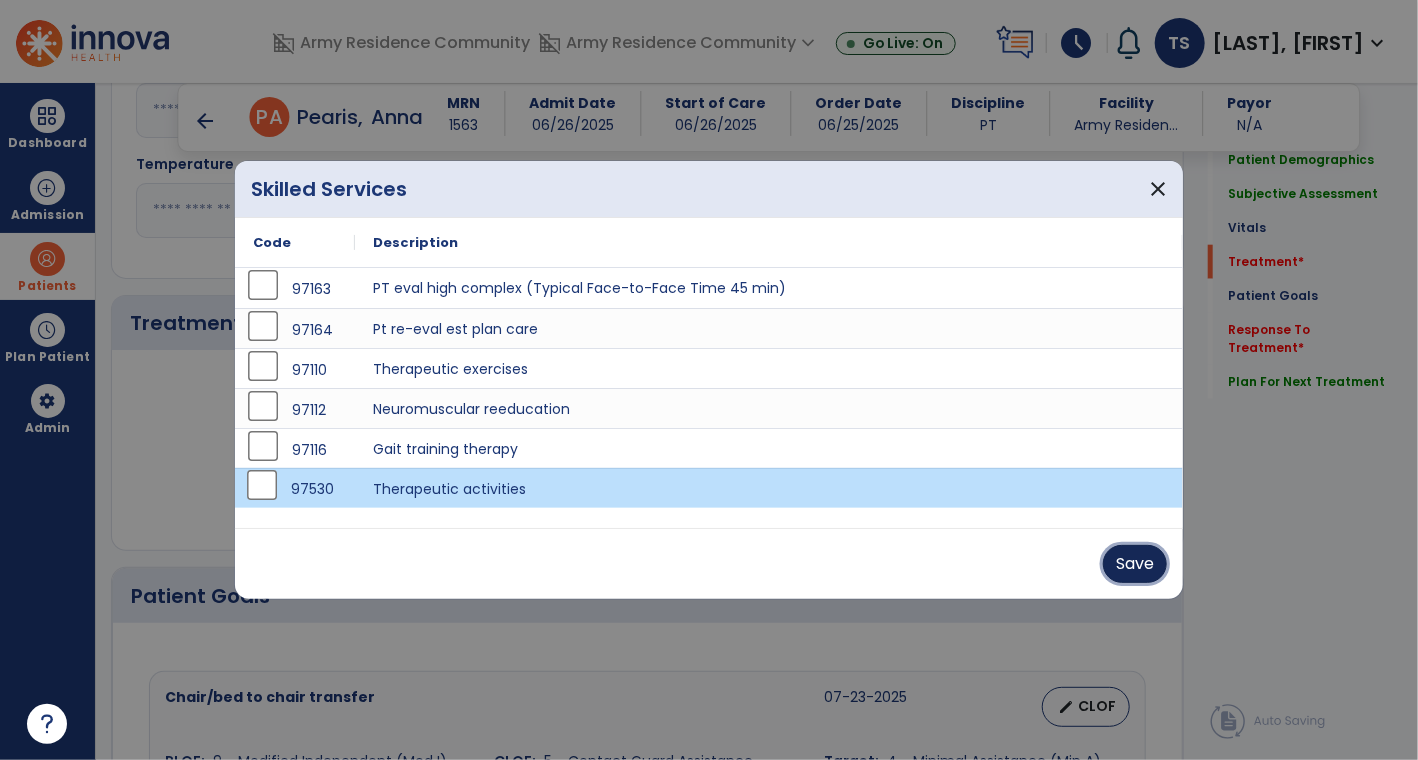 click on "Save" at bounding box center (1135, 564) 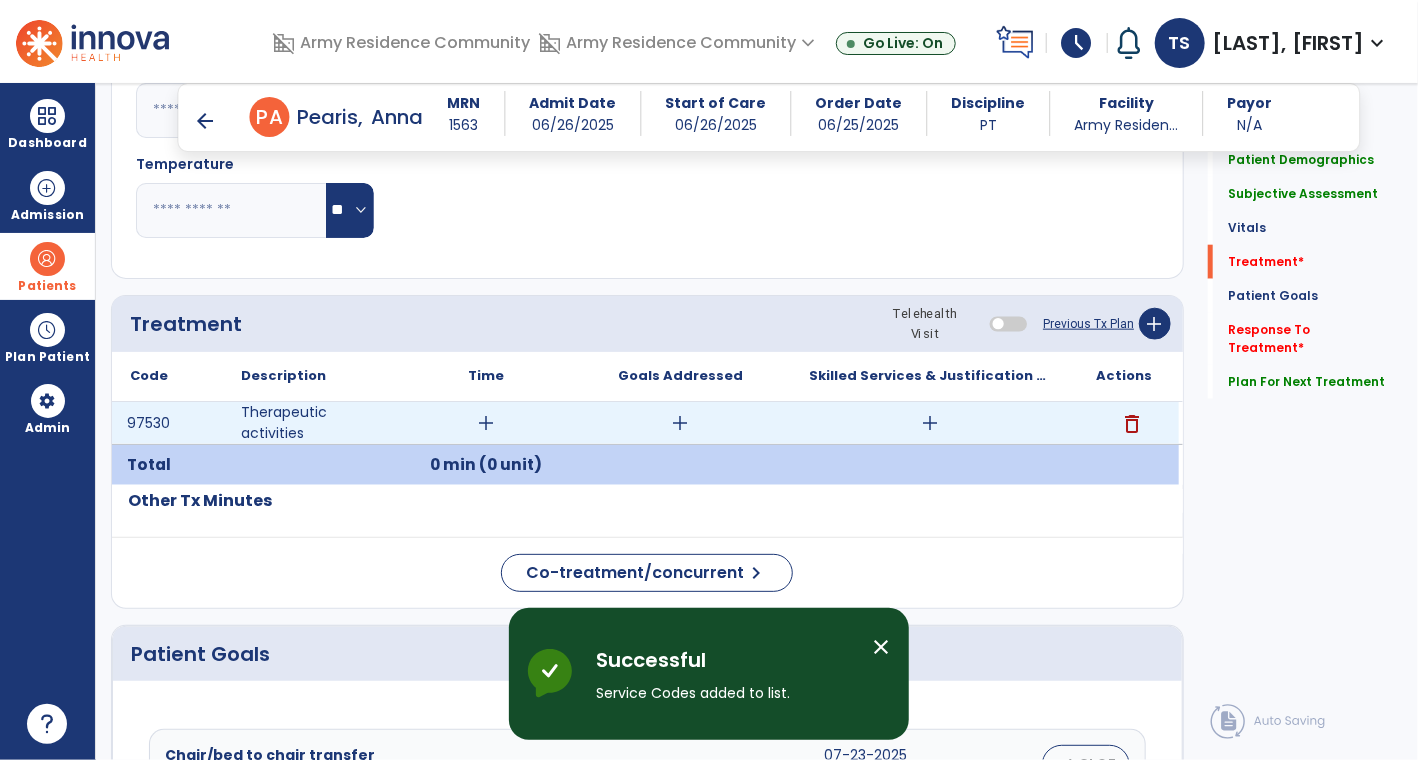 click on "add" at bounding box center (930, 423) 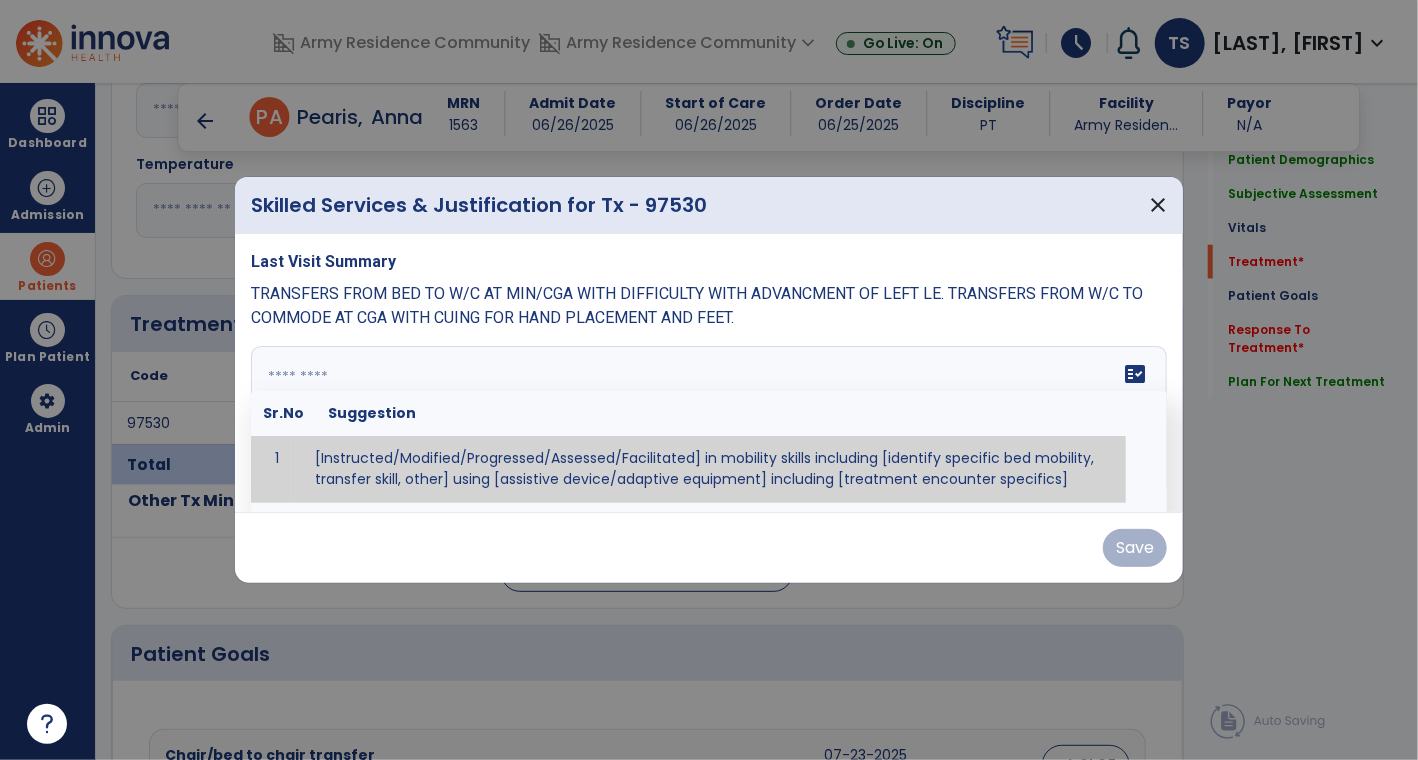 click on "fact_check  Sr.No Suggestion 1 [Instructed/Modified/Progressed/Assessed/Facilitated] in mobility skills including [identify specific bed mobility, transfer skill, other] using [assistive device/adaptive equipment] including [treatment encounter specifics]" at bounding box center (709, 421) 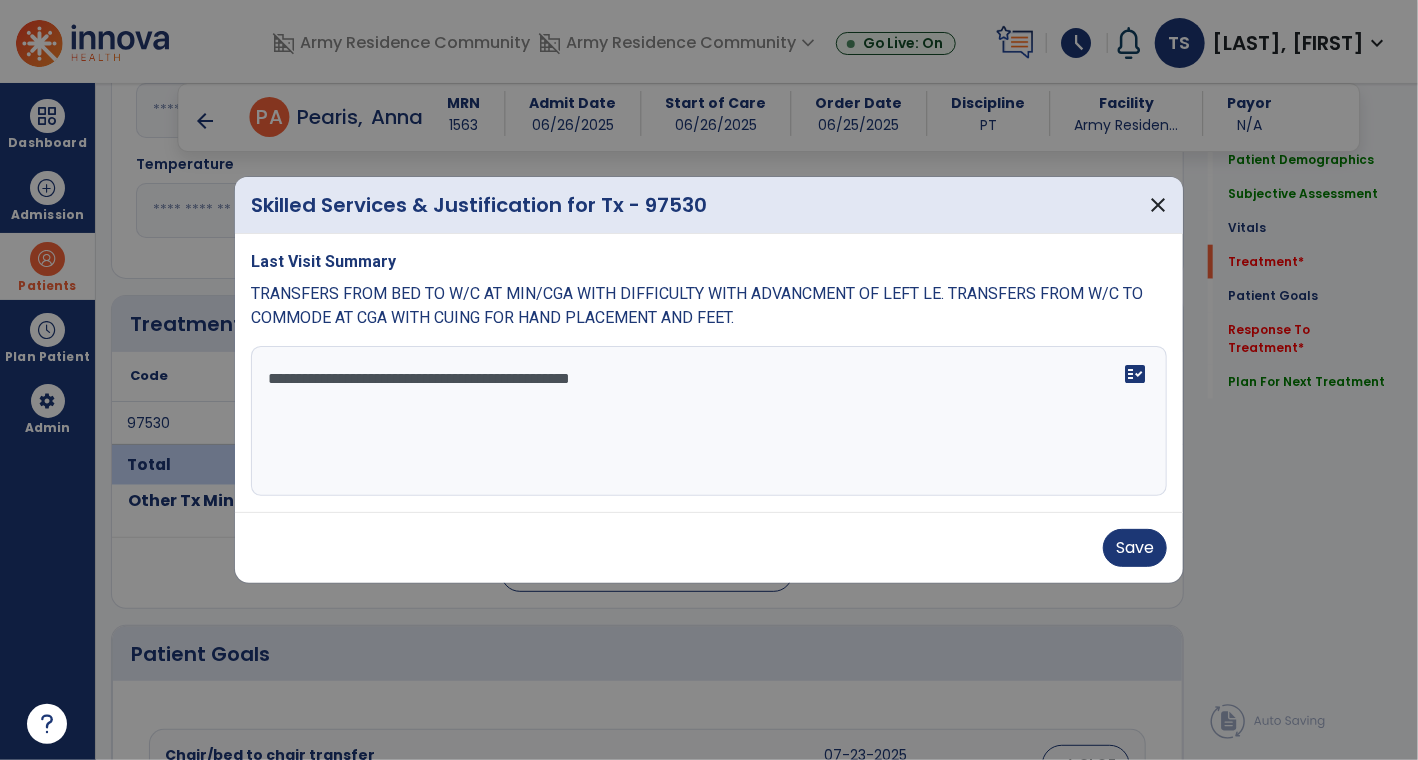 click on "**********" at bounding box center [709, 421] 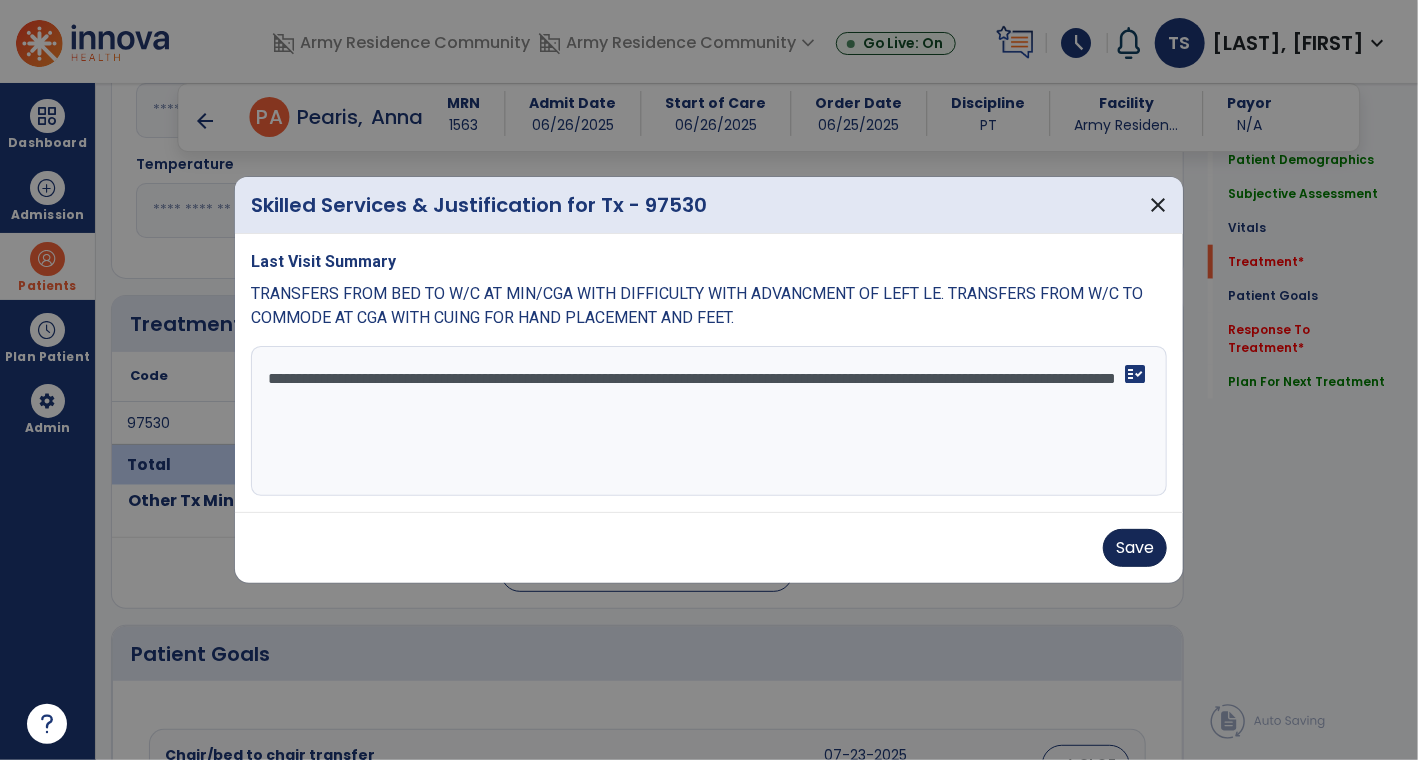 type on "**********" 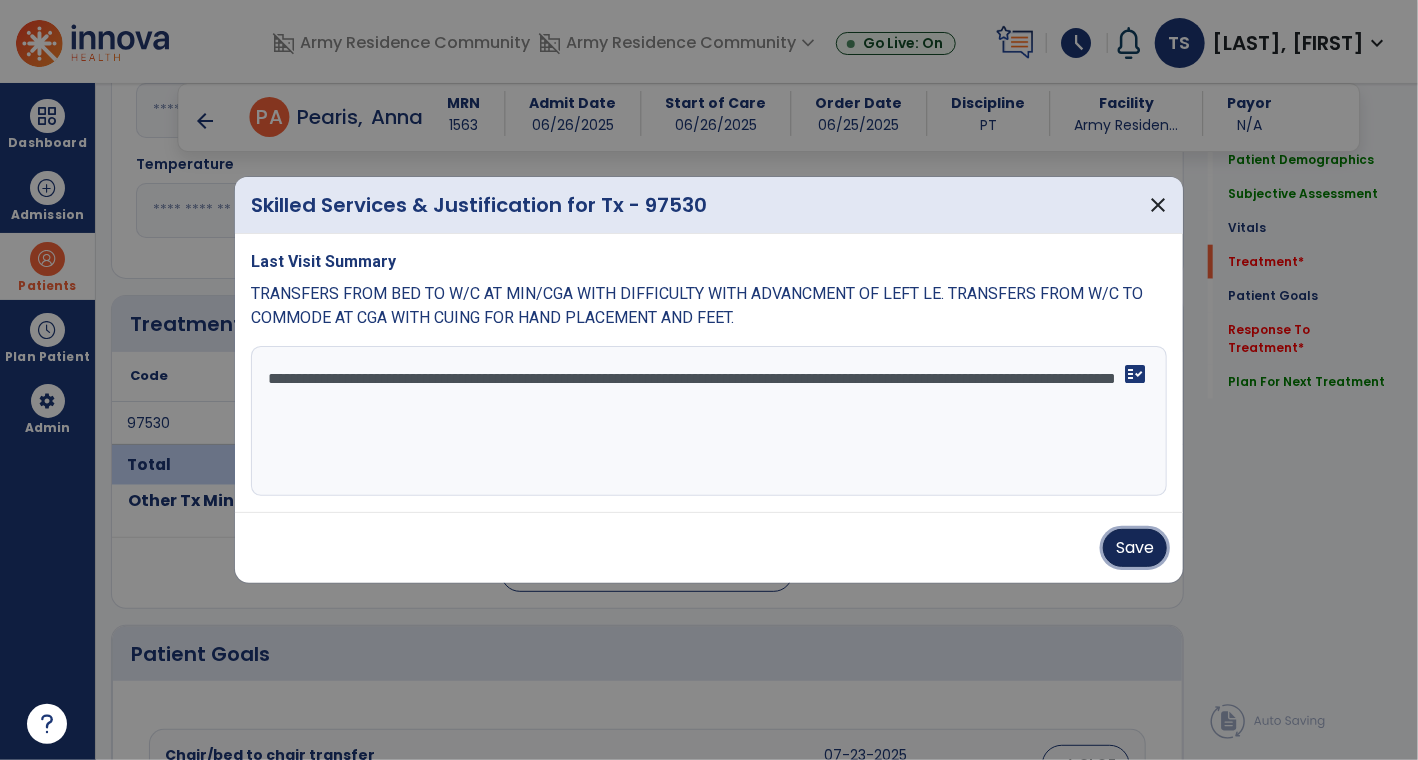 click on "Save" at bounding box center [1135, 548] 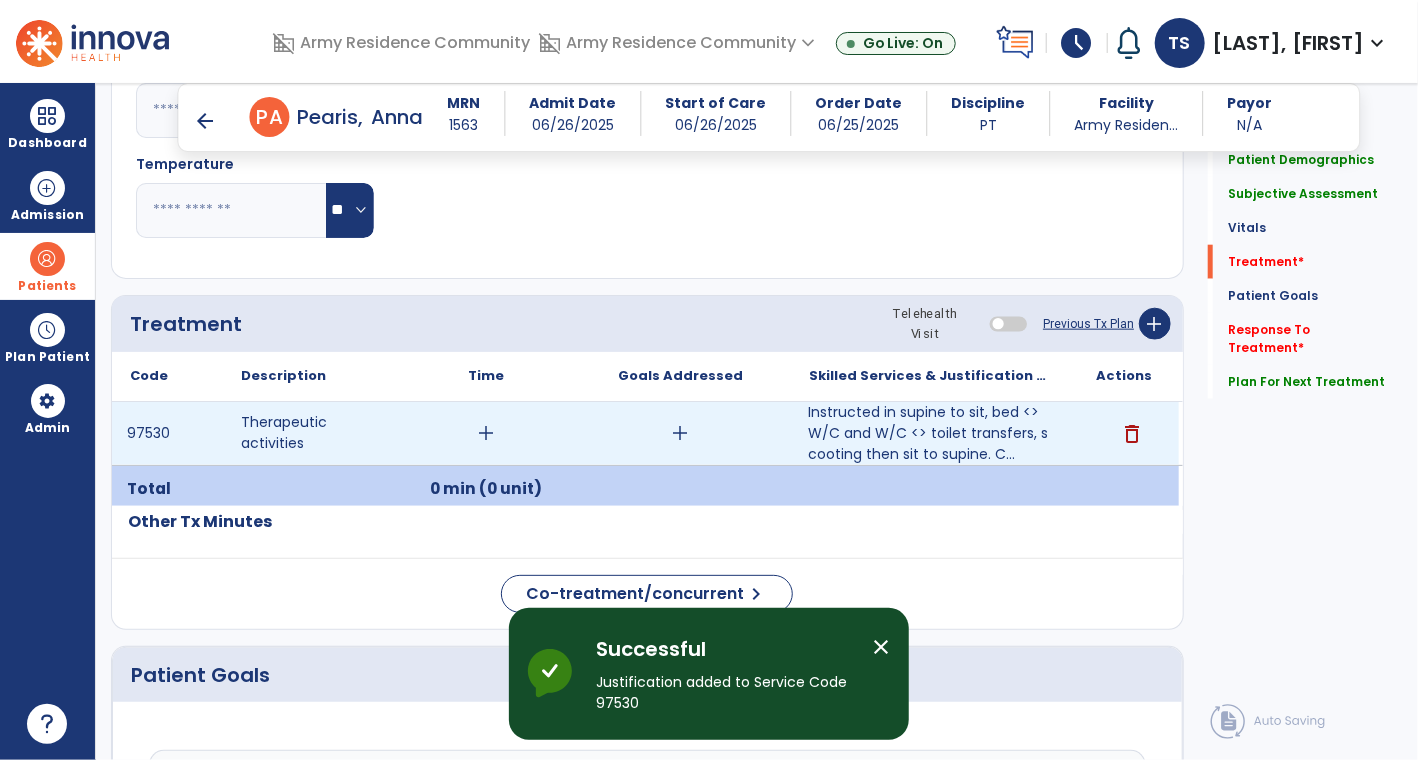 click on "add" at bounding box center (486, 433) 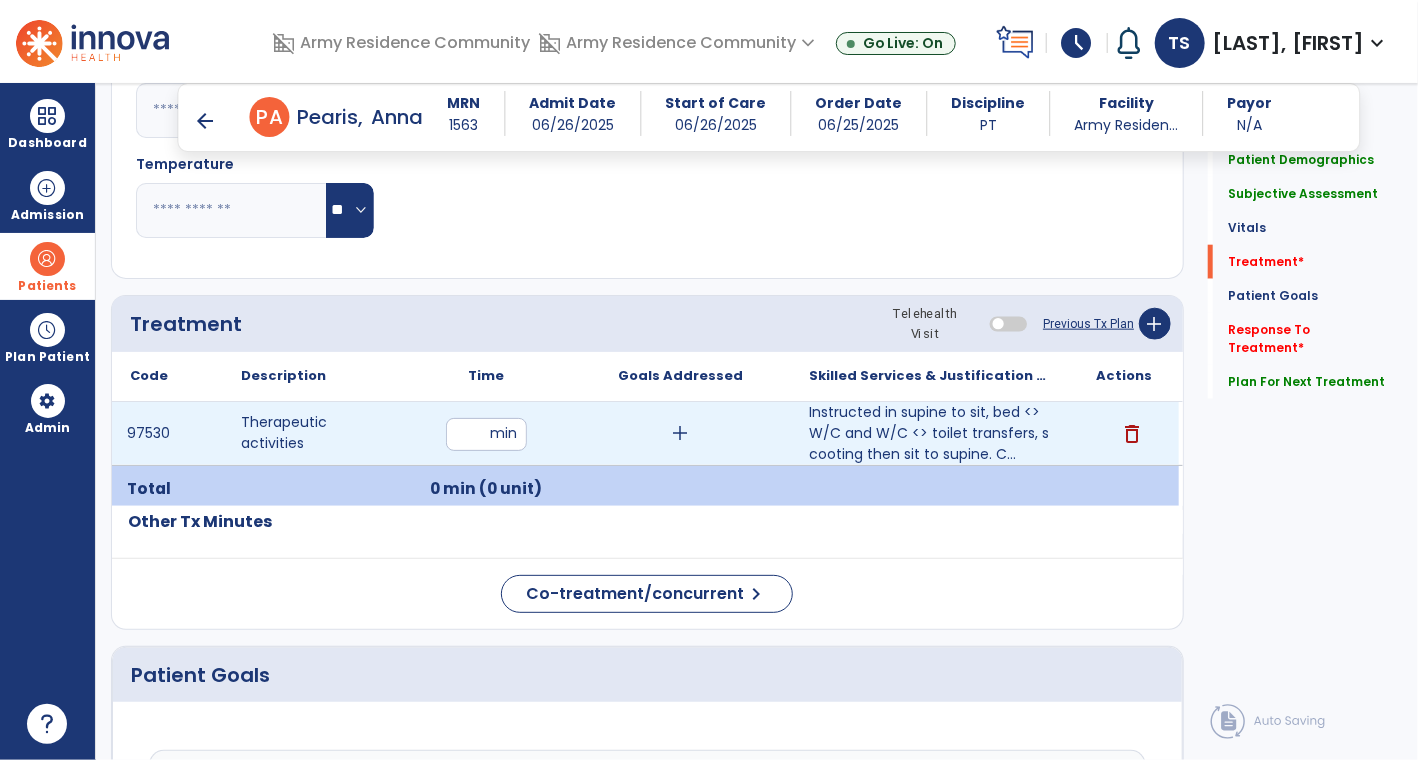 type on "**" 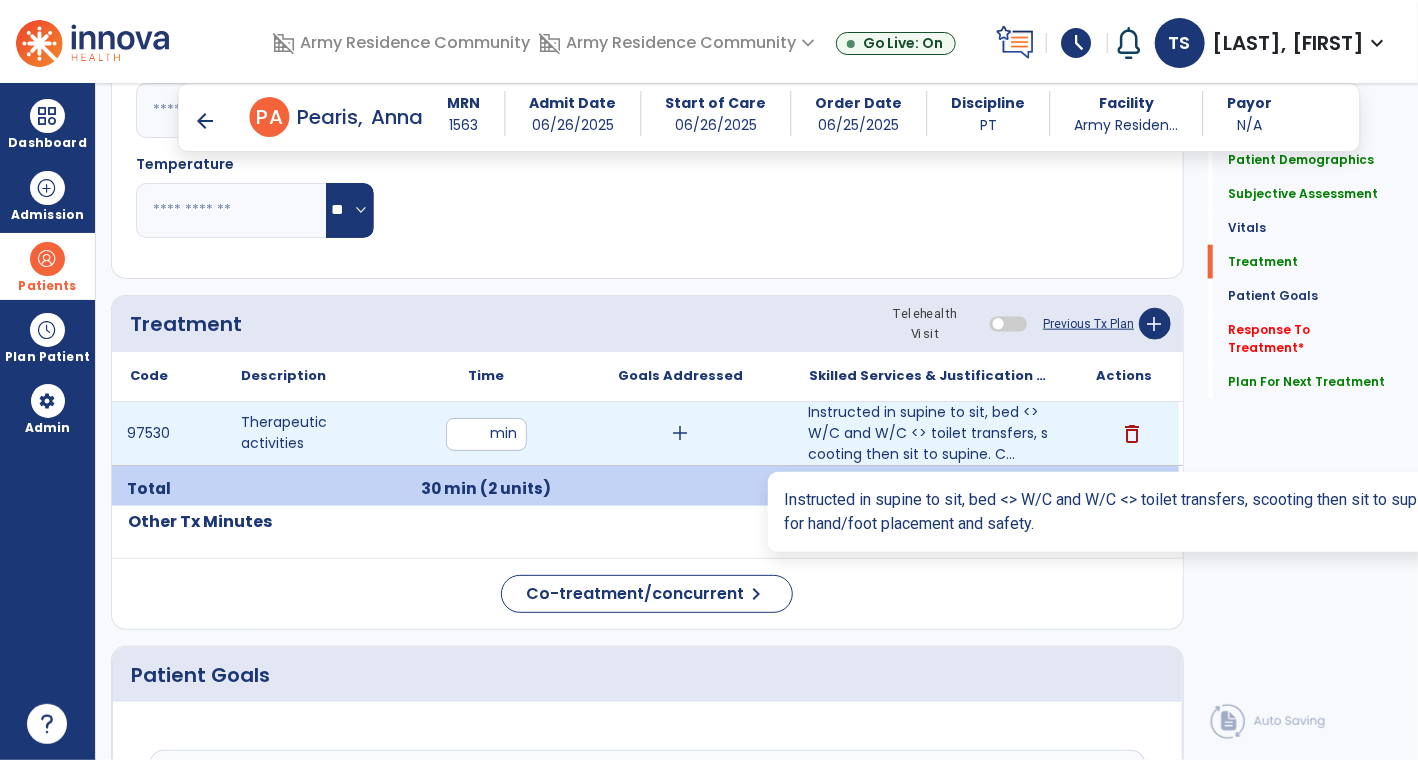 click on "Instructed in supine to sit, bed <> W/C and W/C <> toilet transfers, scooting then sit to supine.  C..." at bounding box center (929, 433) 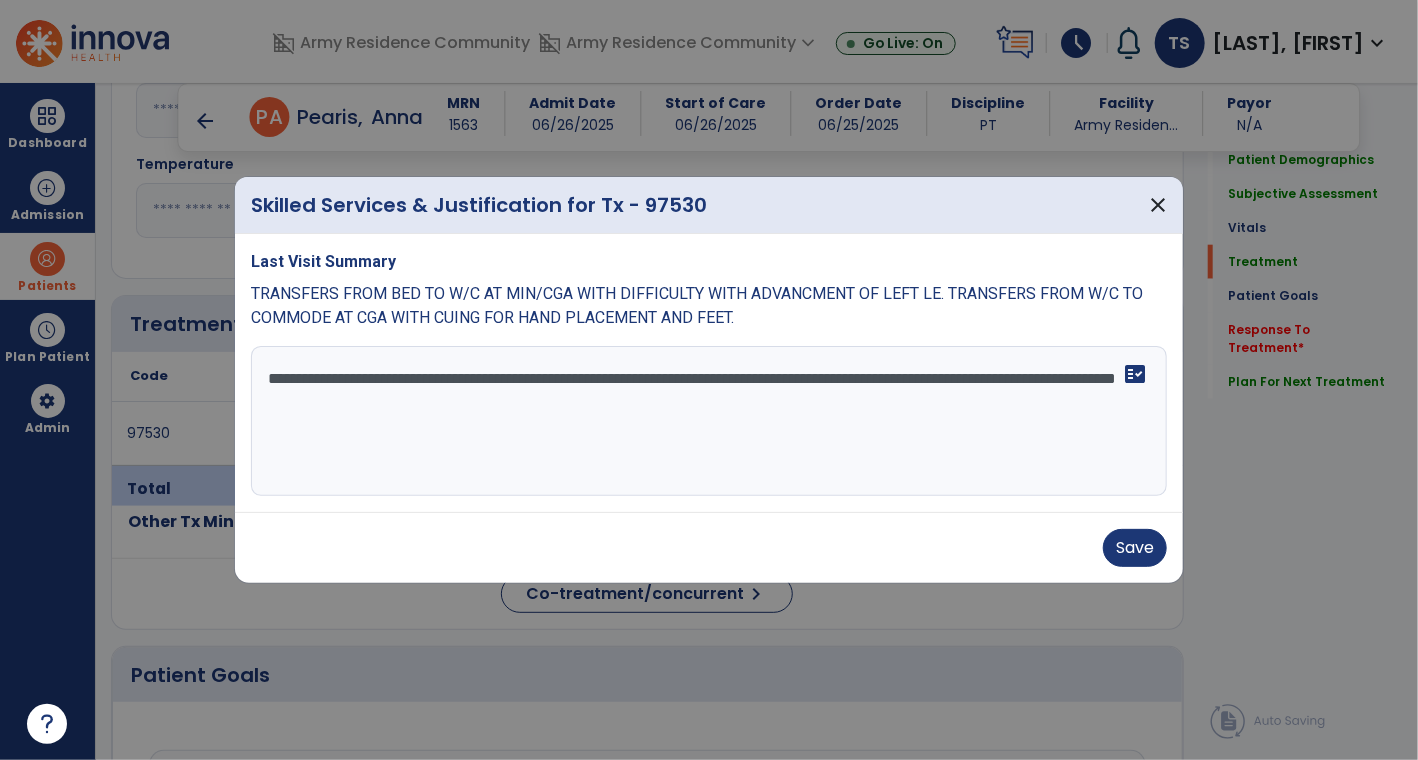 click on "**********" at bounding box center (709, 421) 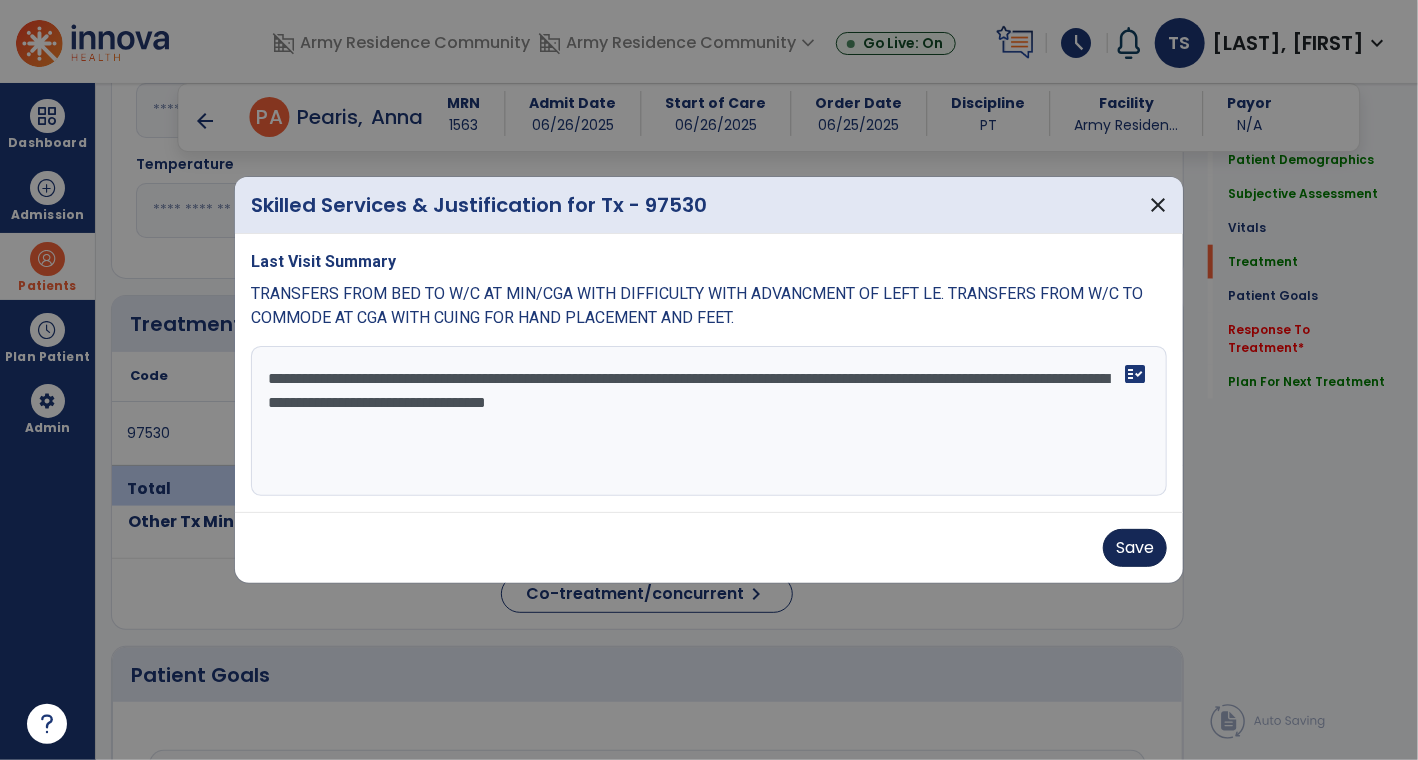 type on "**********" 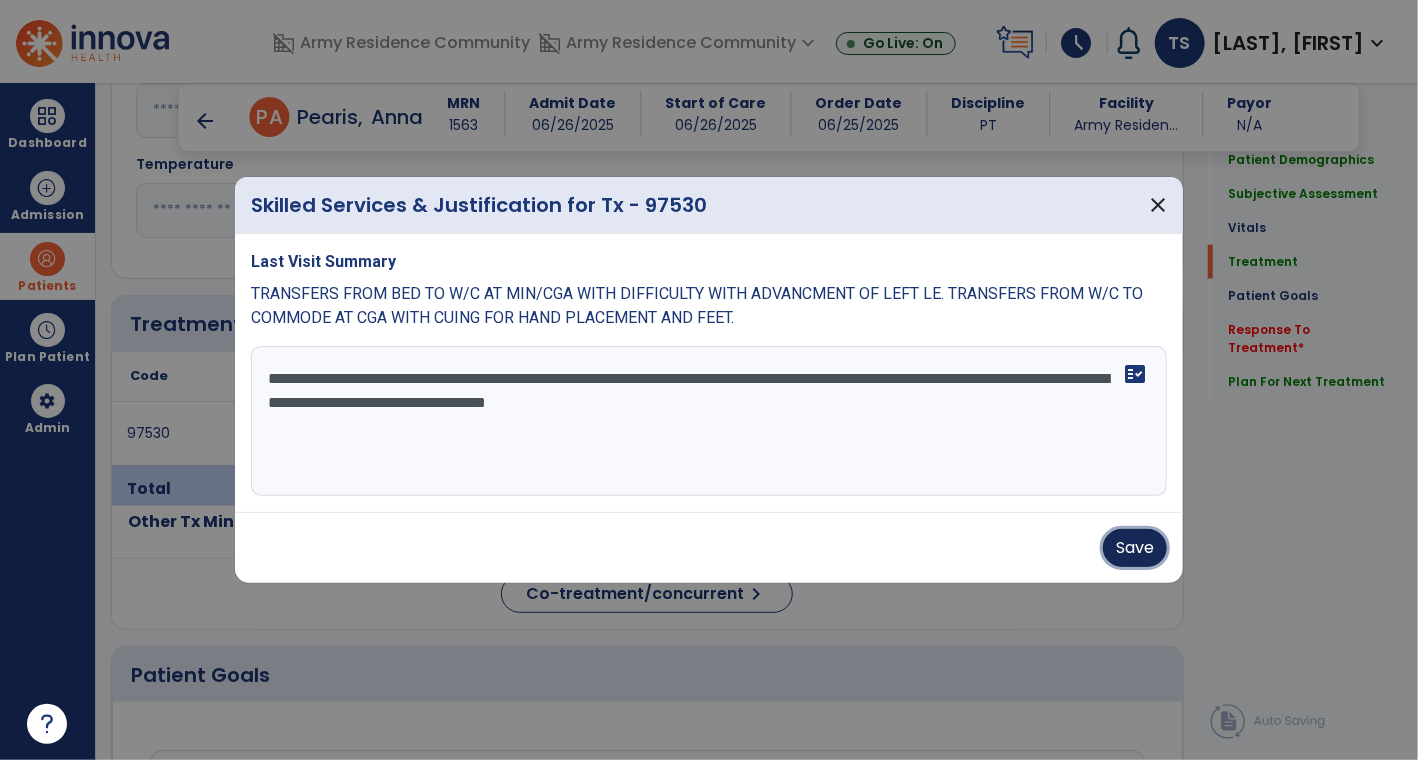 click on "Save" at bounding box center (1135, 548) 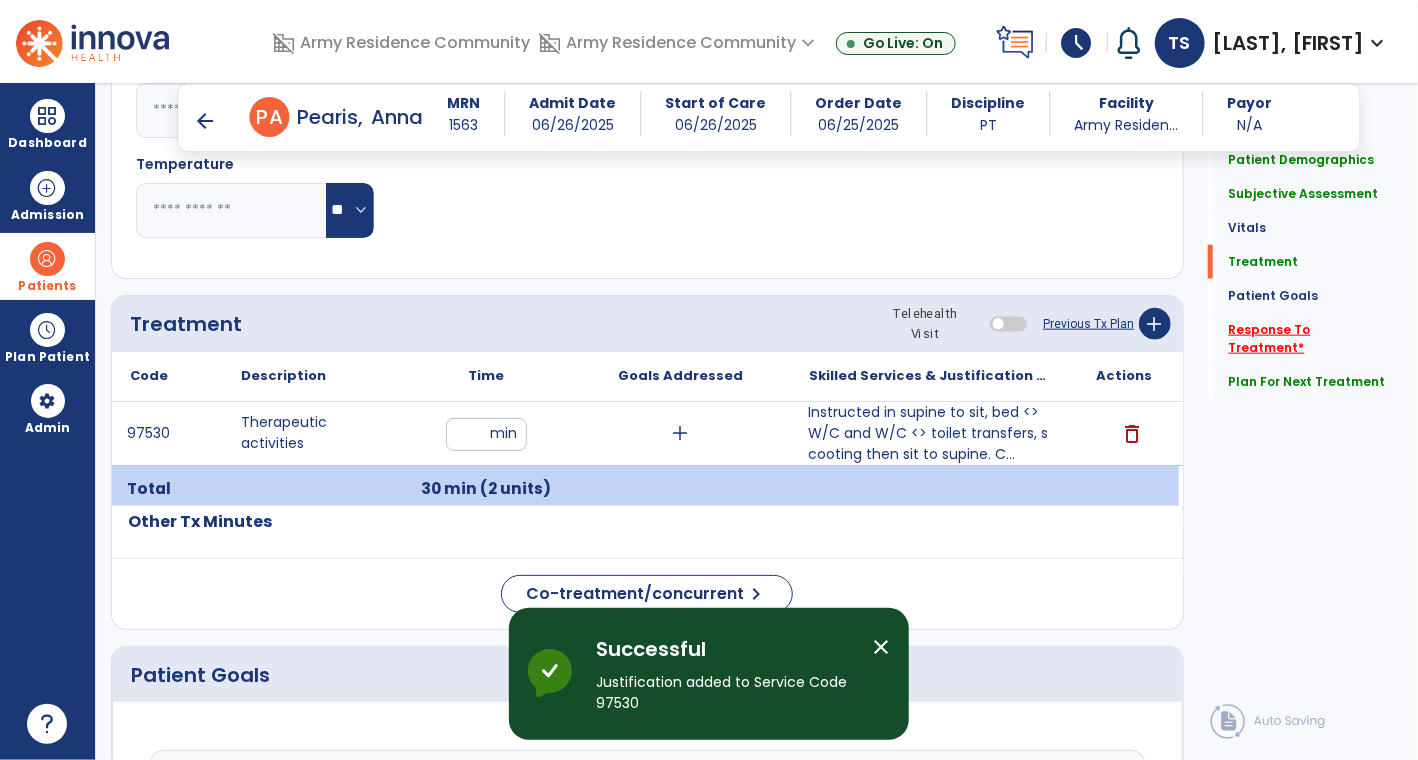 click on "Response To Treatment   *" 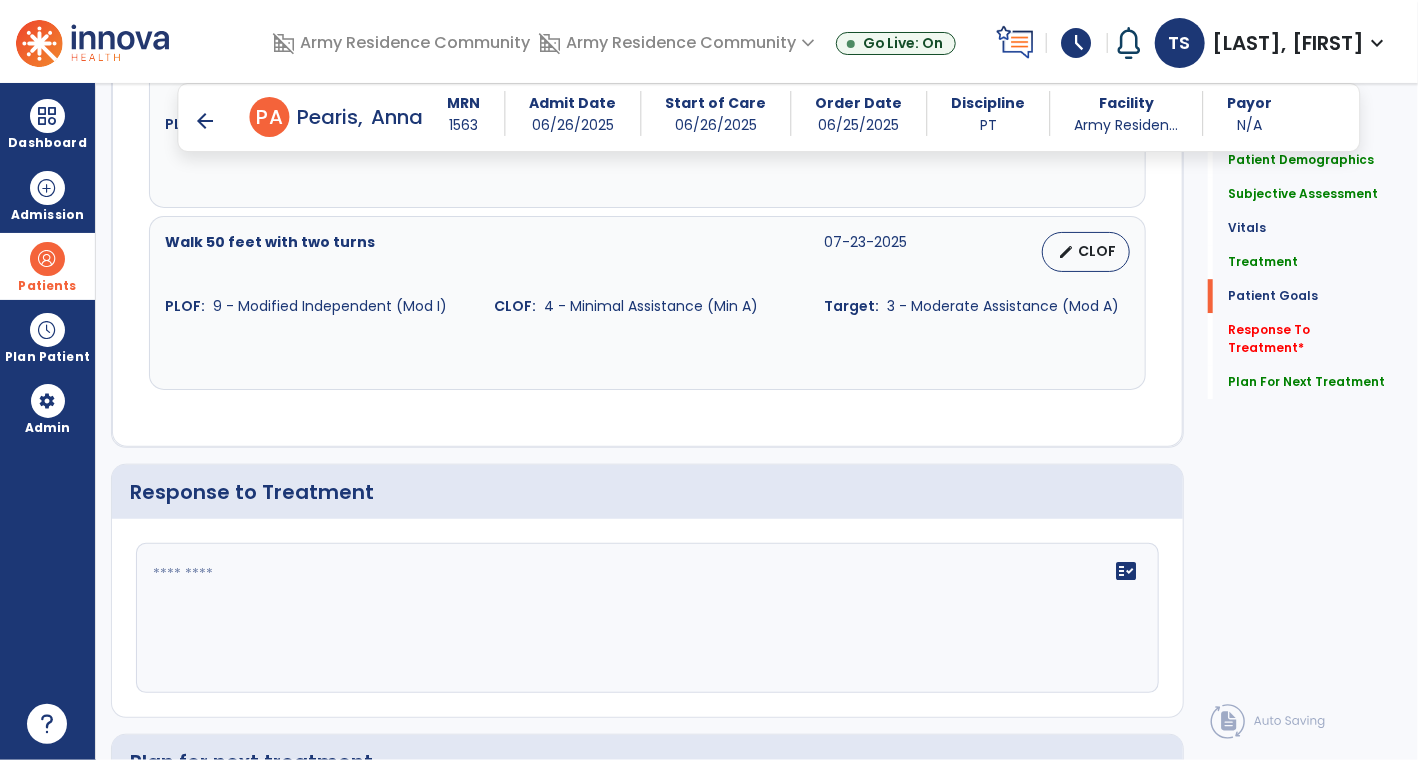 scroll, scrollTop: 2744, scrollLeft: 0, axis: vertical 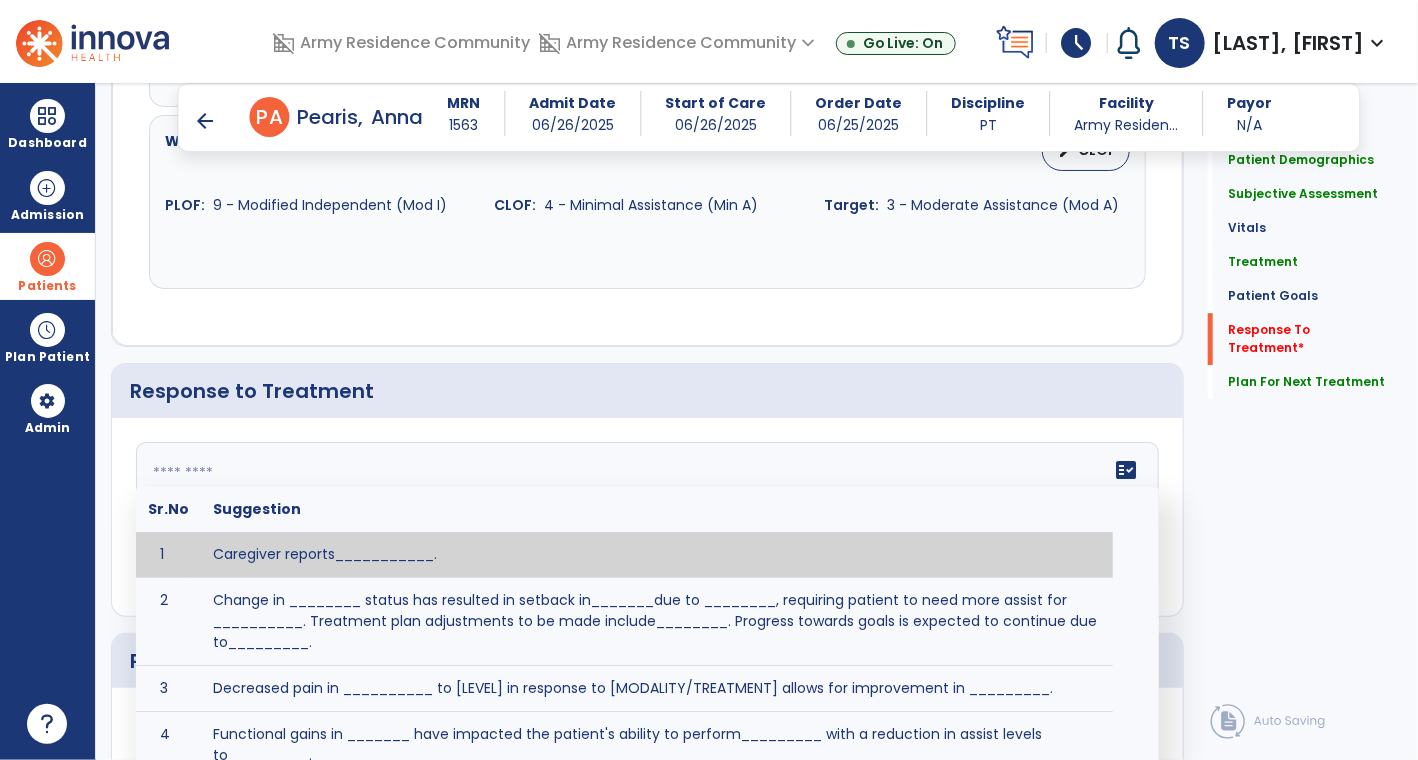 click on "fact_check  Sr.No Suggestion 1 Caregiver reports___________. 2 Change in ________ status has resulted in setback in_______due to ________, requiring patient to need more assist for __________.   Treatment plan adjustments to be made include________.  Progress towards goals is expected to continue due to_________. 3 Decreased pain in __________ to [LEVEL] in response to [MODALITY/TREATMENT] allows for improvement in _________. 4 Functional gains in _______ have impacted the patient's ability to perform_________ with a reduction in assist levels to_________. 5 Functional progress this week has been significant due to__________. 6 Gains in ________ have improved the patient's ability to perform ______with decreased levels of assist to___________. 7 Improvement in ________allows patient to tolerate higher levels of challenges in_________. 8 Pain in [AREA] has decreased to [LEVEL] in response to [TREATMENT/MODALITY], allowing fore ease in completing__________. 9 10 11 12 13 14 15 16 17 18 19 20 21" 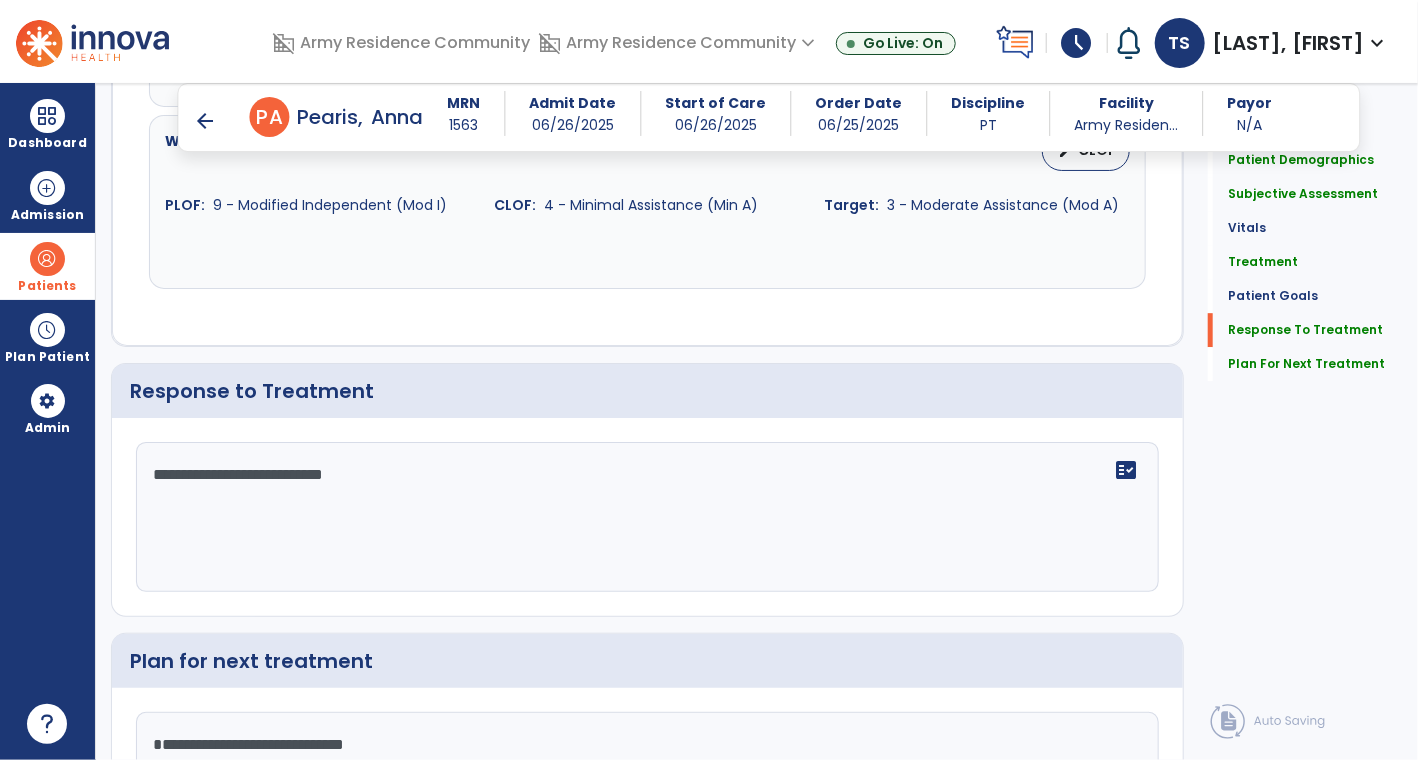 scroll, scrollTop: 2744, scrollLeft: 0, axis: vertical 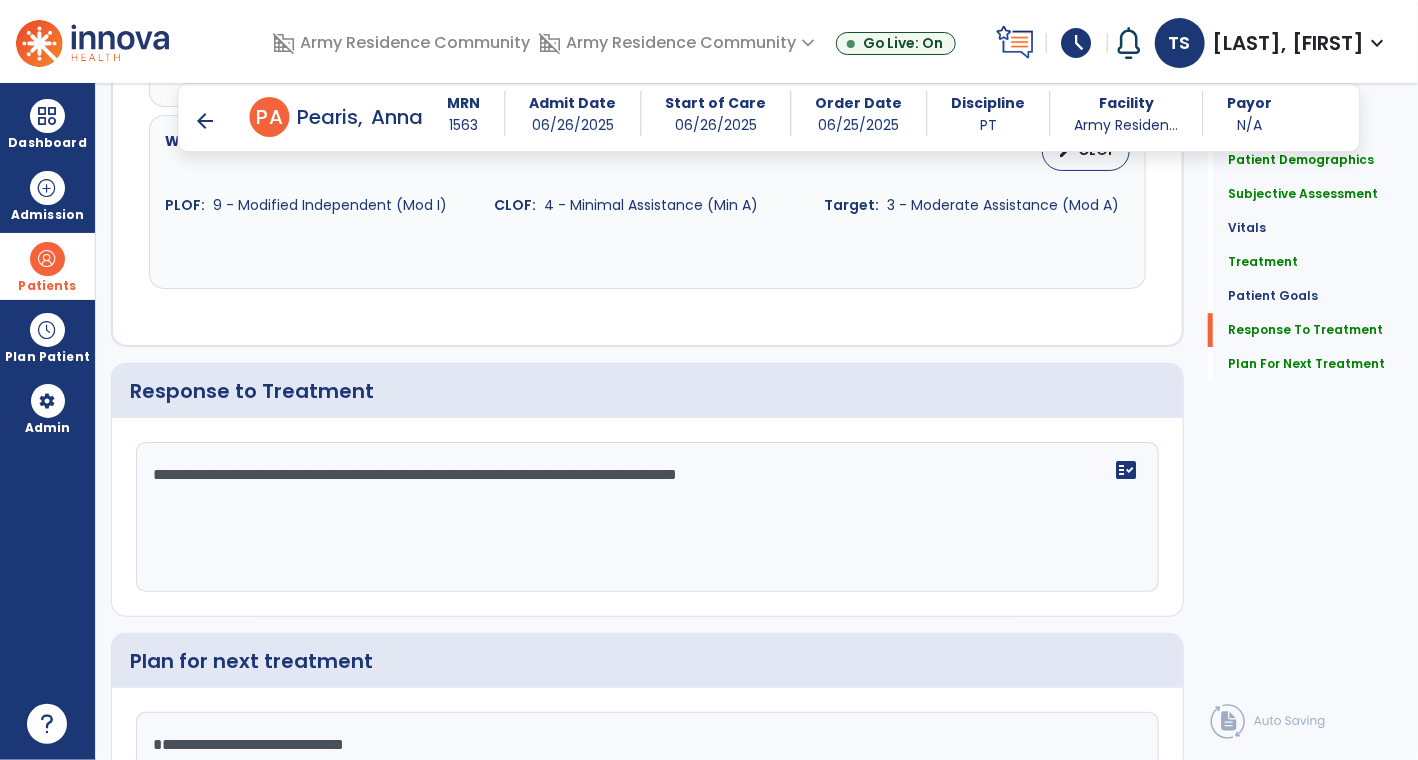 drag, startPoint x: 352, startPoint y: 399, endPoint x: -54, endPoint y: 318, distance: 414.00122 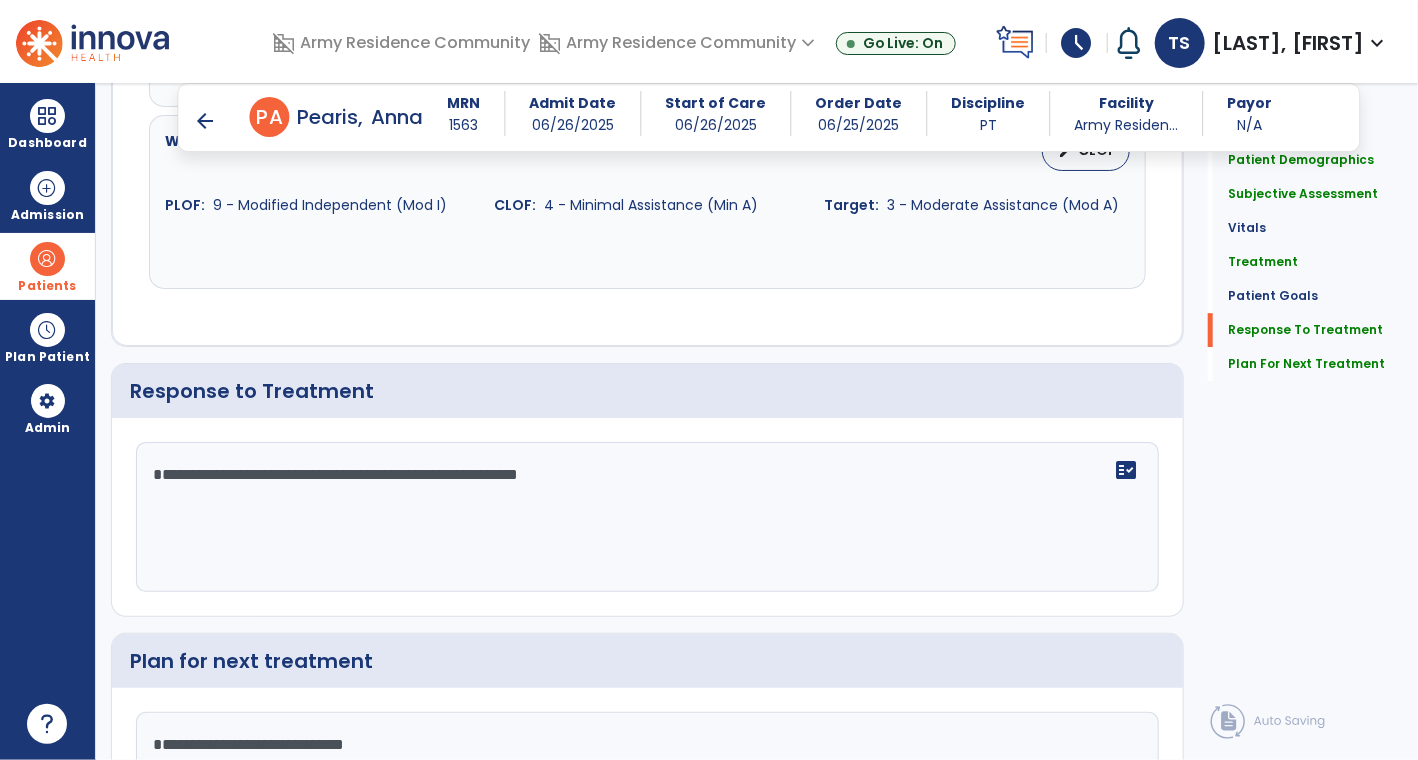 scroll, scrollTop: 2744, scrollLeft: 0, axis: vertical 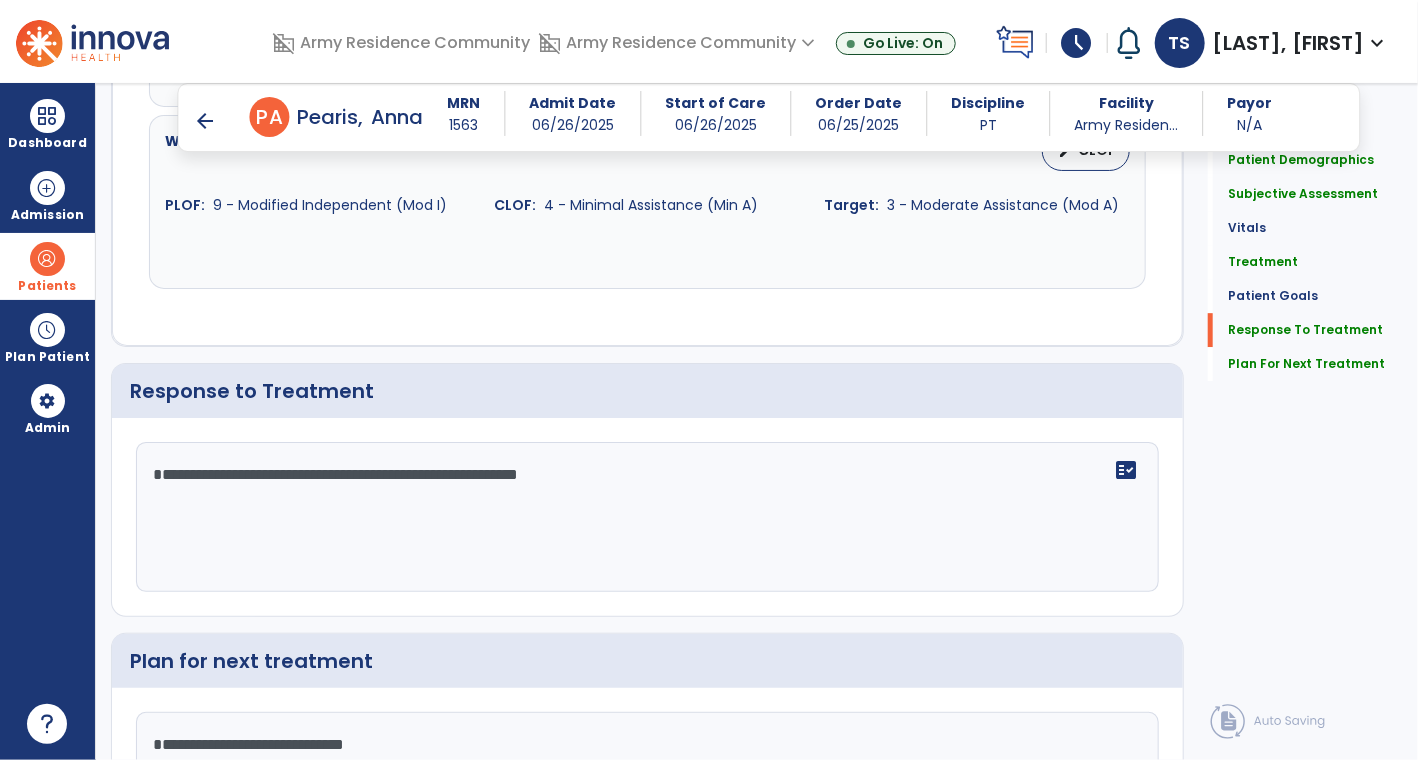 type on "**********" 